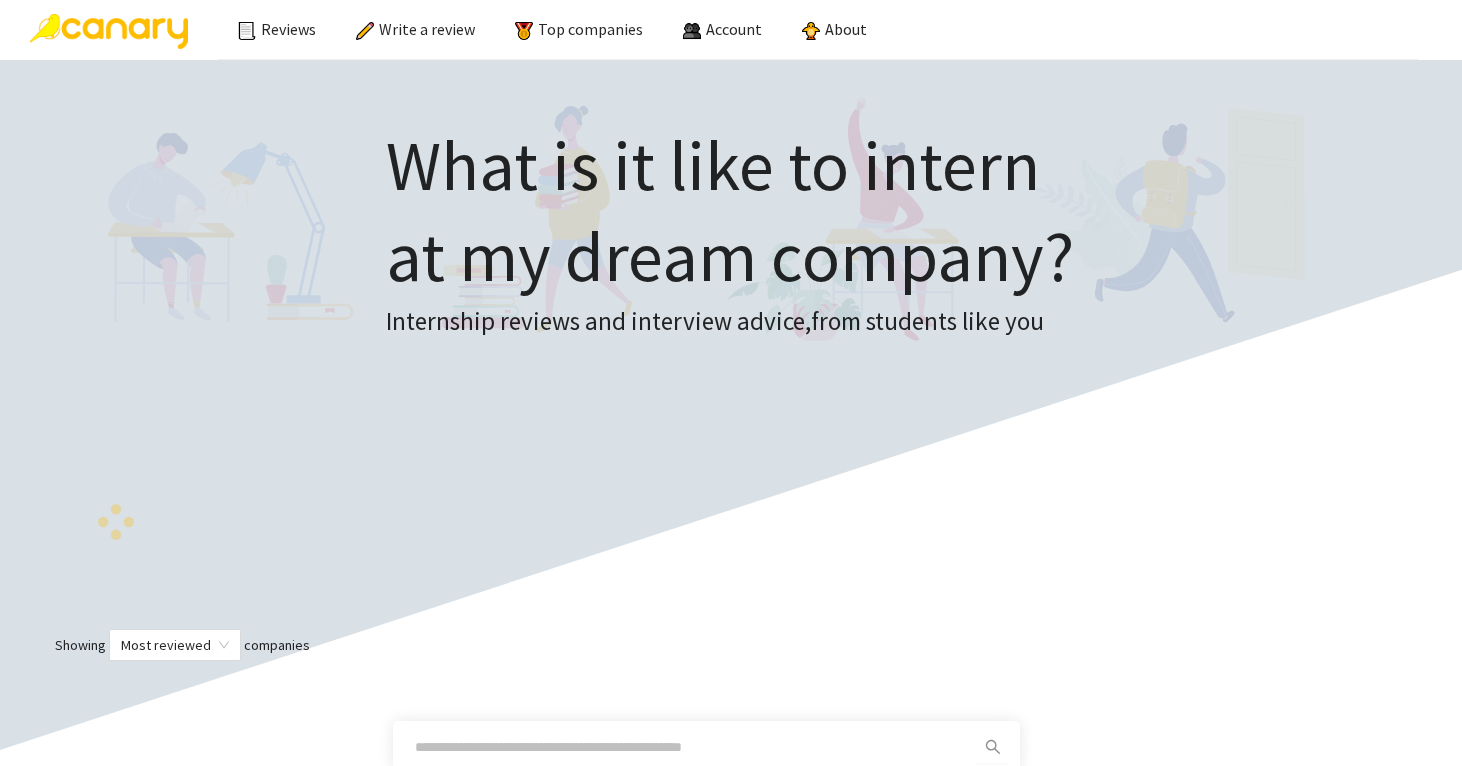 scroll, scrollTop: 0, scrollLeft: 0, axis: both 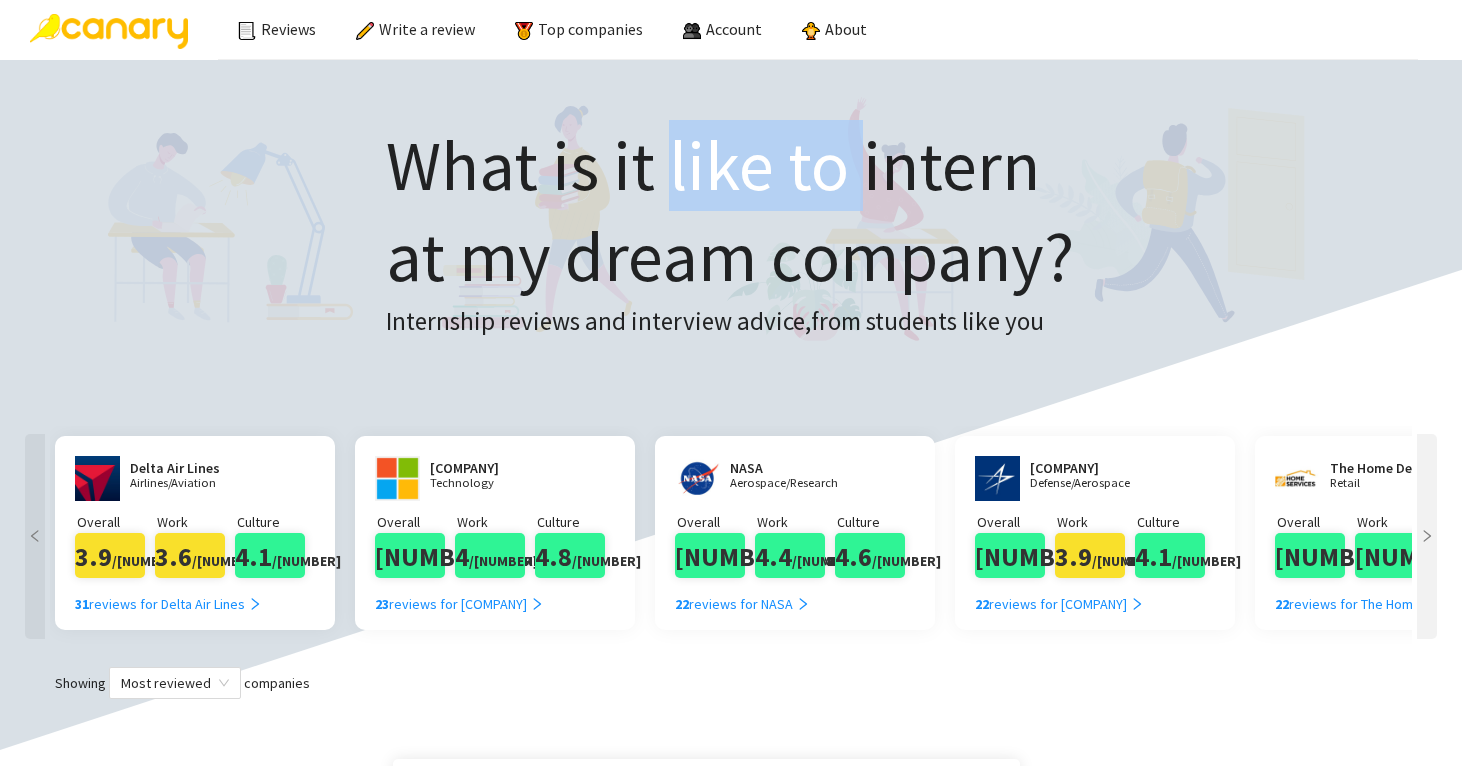 drag, startPoint x: 674, startPoint y: 187, endPoint x: 963, endPoint y: 210, distance: 289.9138 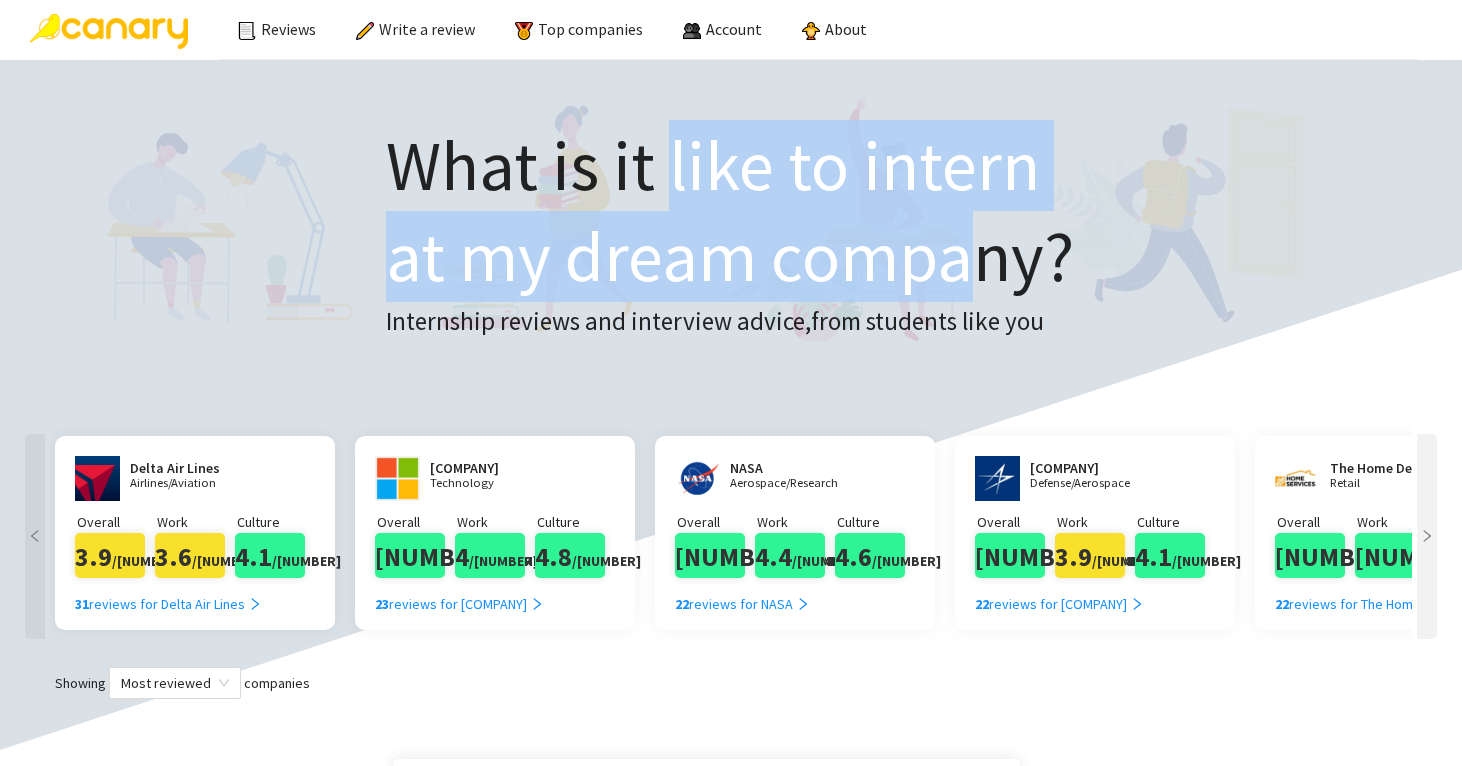 click on "at my dream company?" at bounding box center [730, 256] 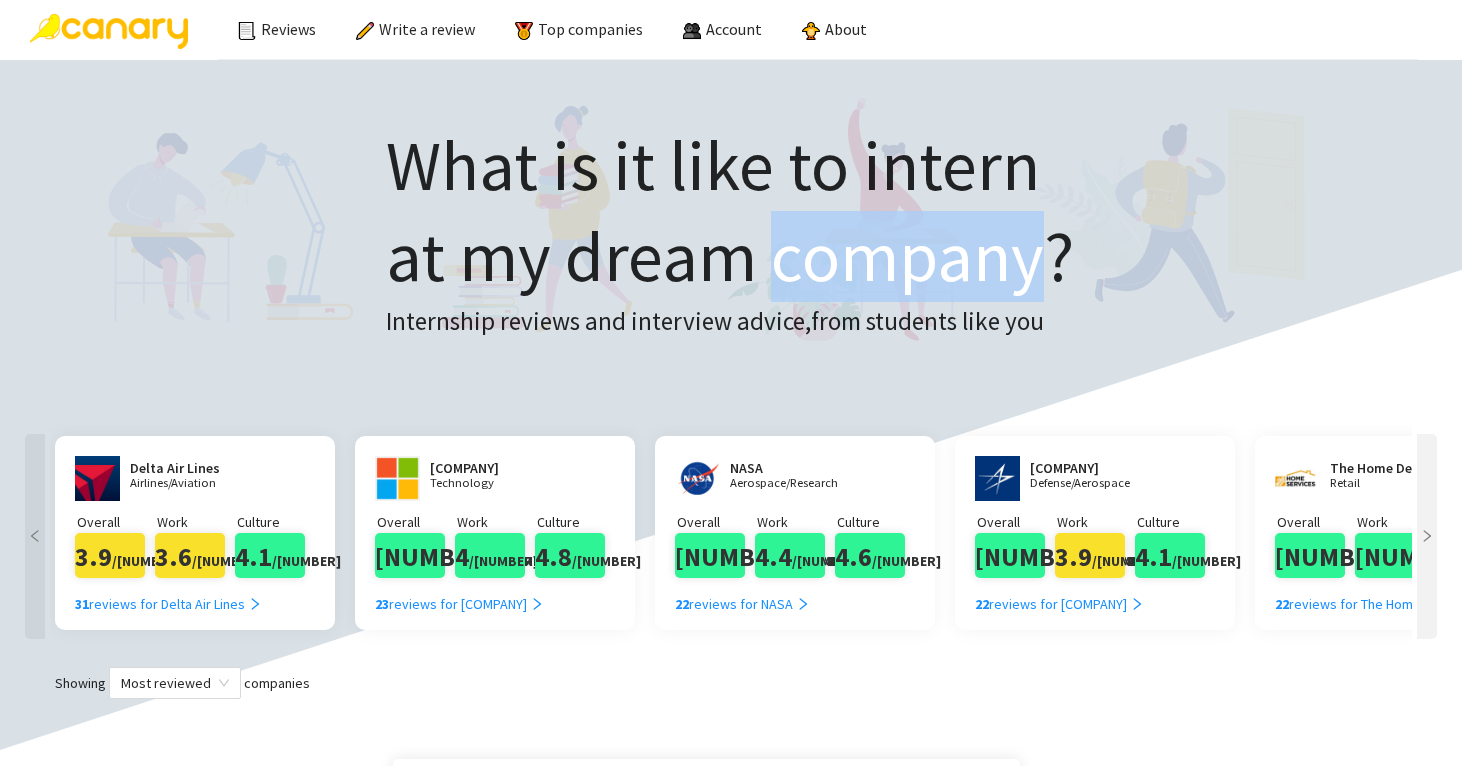 drag, startPoint x: 984, startPoint y: 212, endPoint x: 1013, endPoint y: 271, distance: 65.74192 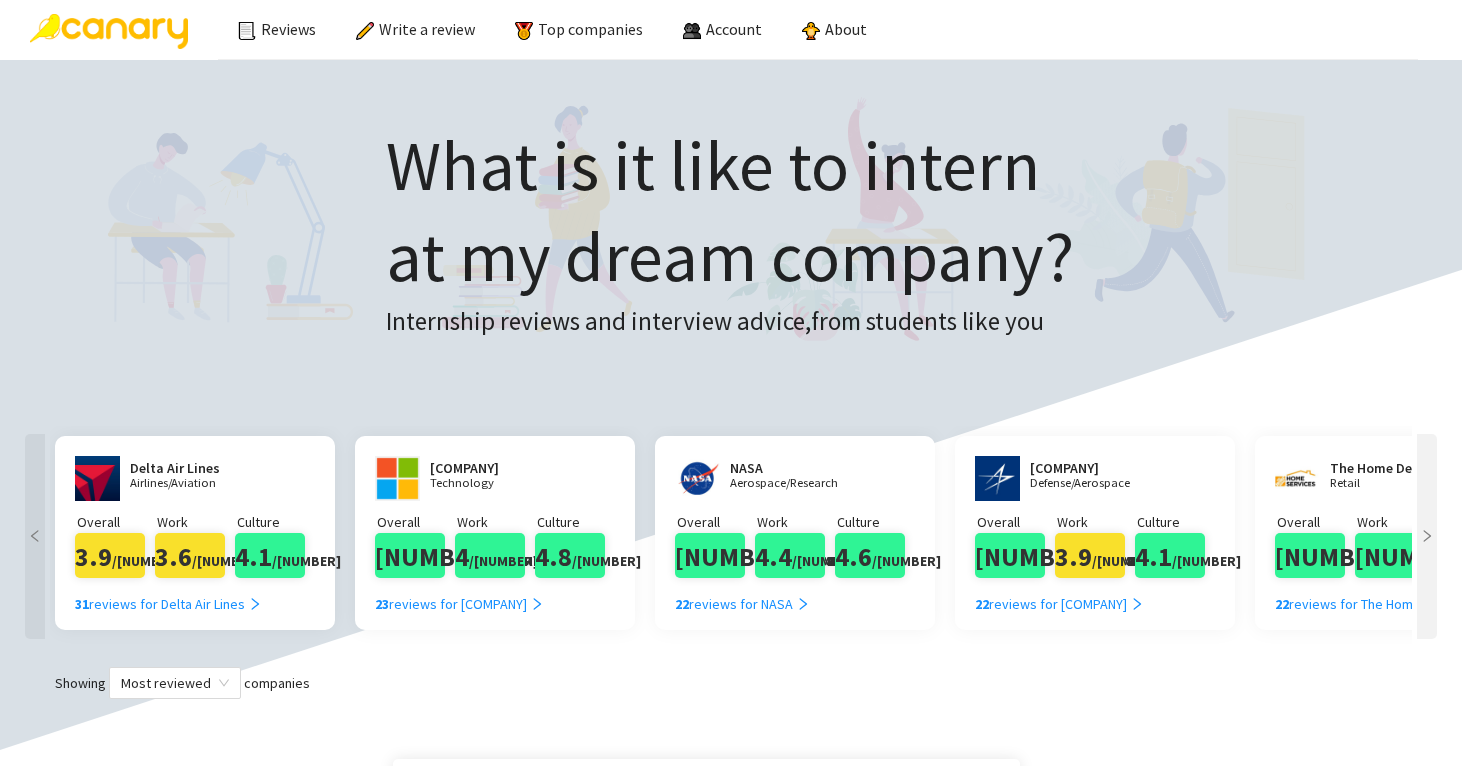 click on "Internship reviews and interview advice, from students like you" at bounding box center [730, 322] 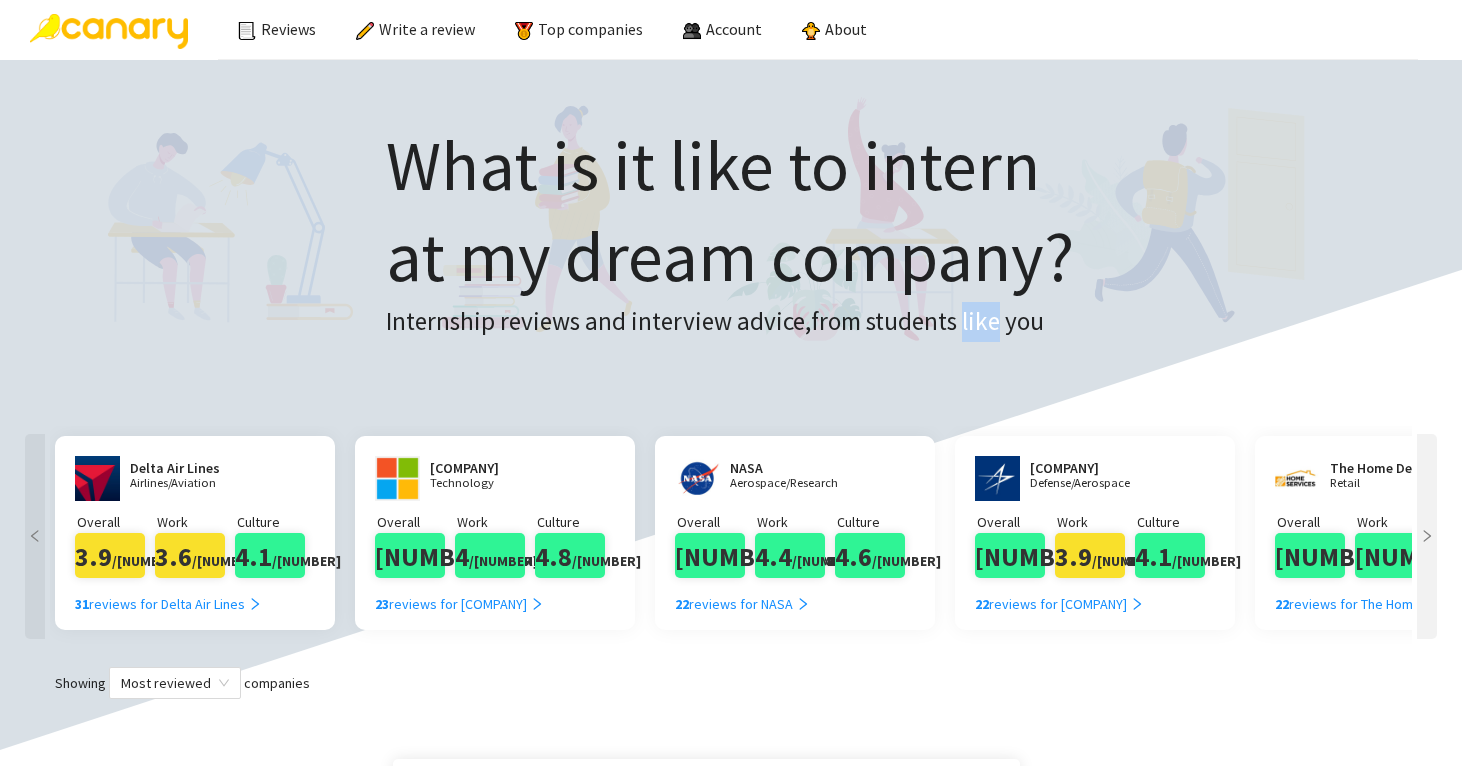 click on "Internship reviews and interview advice, from students like you" at bounding box center [730, 322] 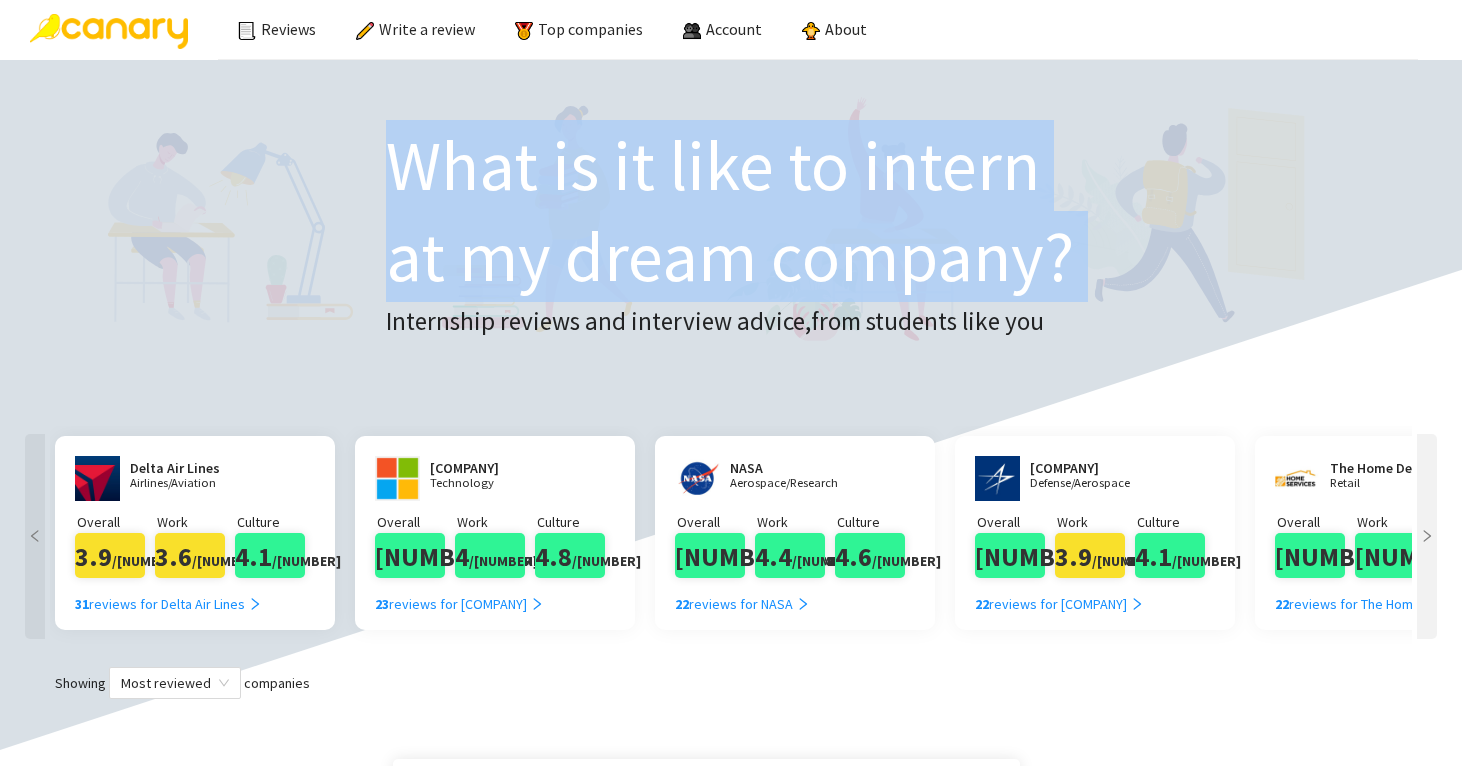 click on "Internship reviews and interview advice, from students like you" at bounding box center [730, 322] 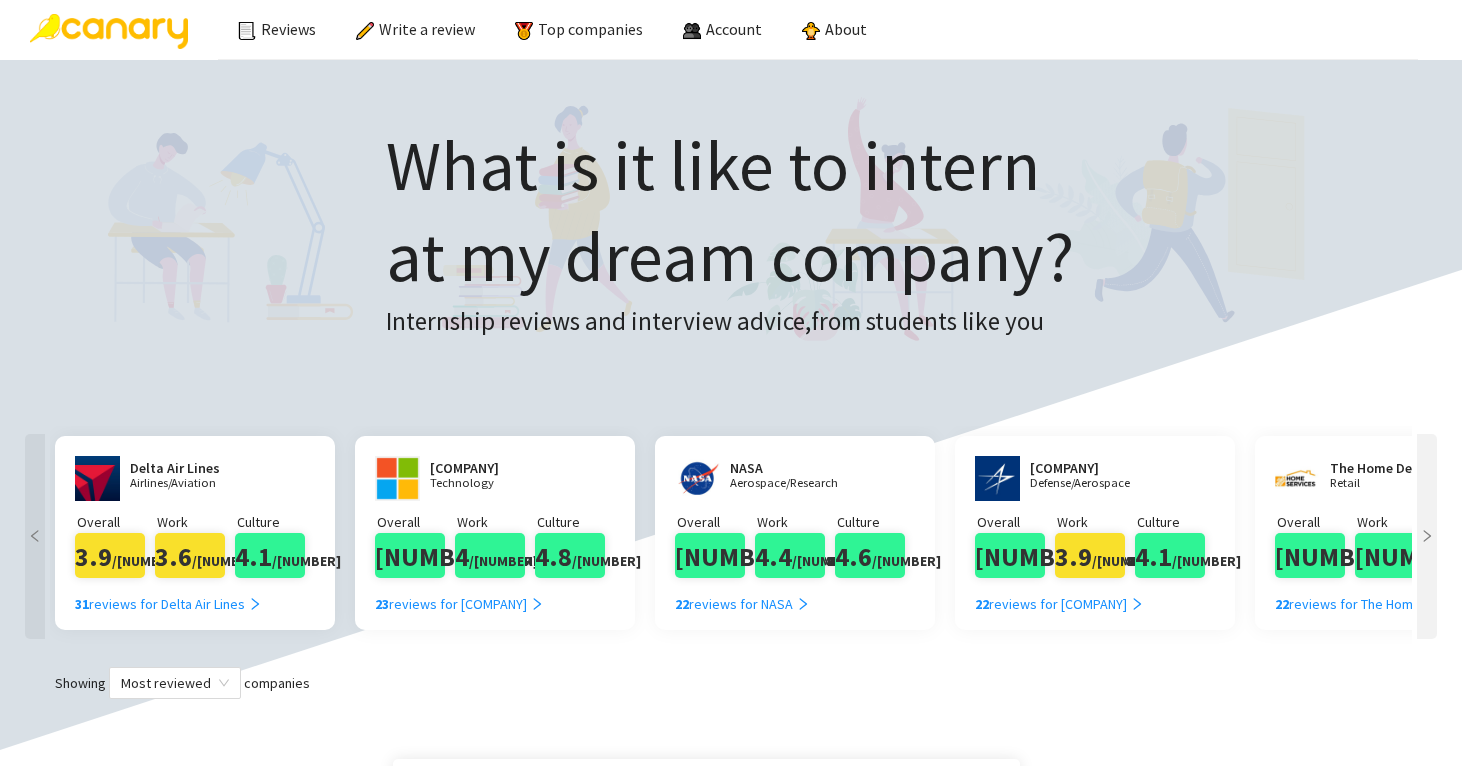 click on "What is it like to intern at my dream company? Internship reviews and interview advice, from students like you" at bounding box center [731, 248] 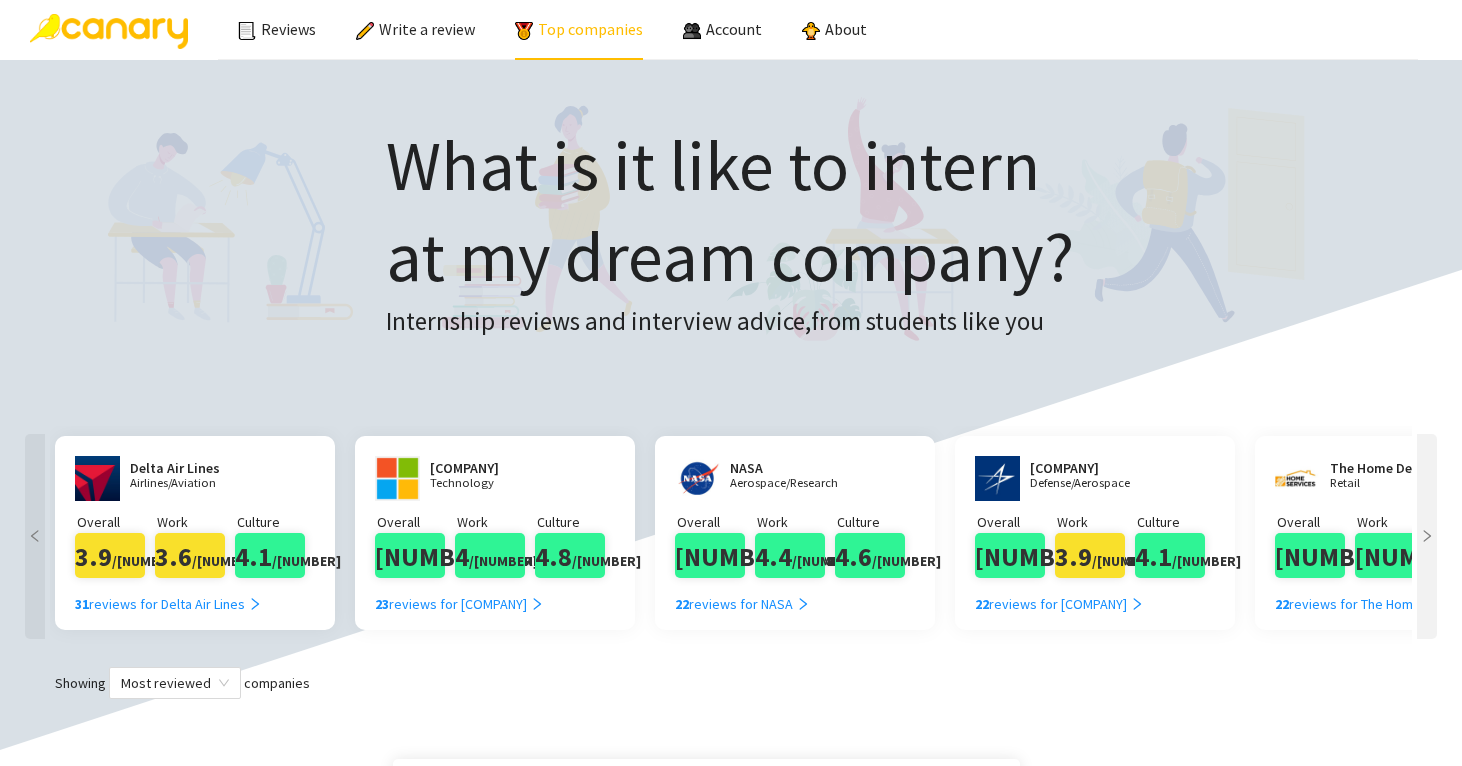 click on "Top companies" at bounding box center (579, 29) 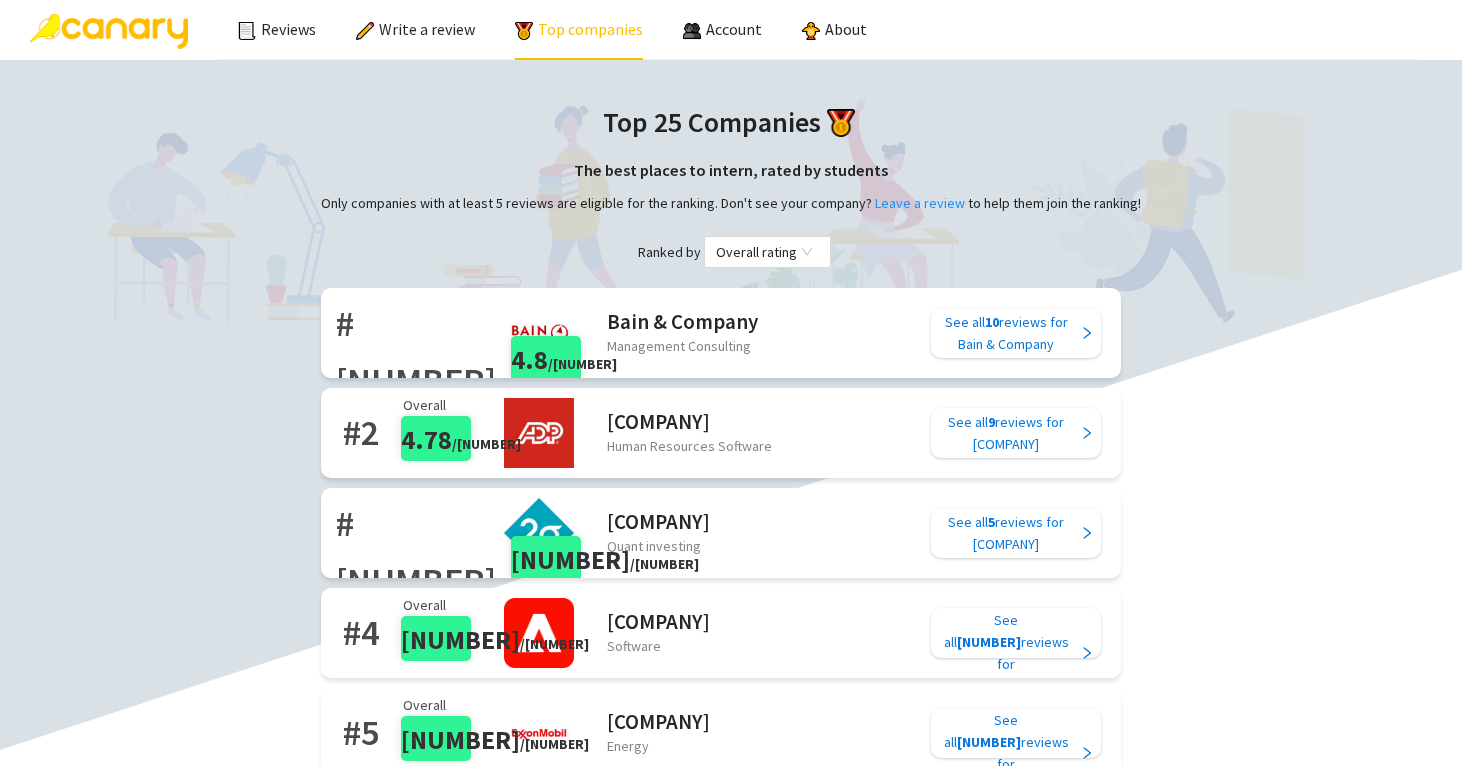 scroll, scrollTop: 0, scrollLeft: 0, axis: both 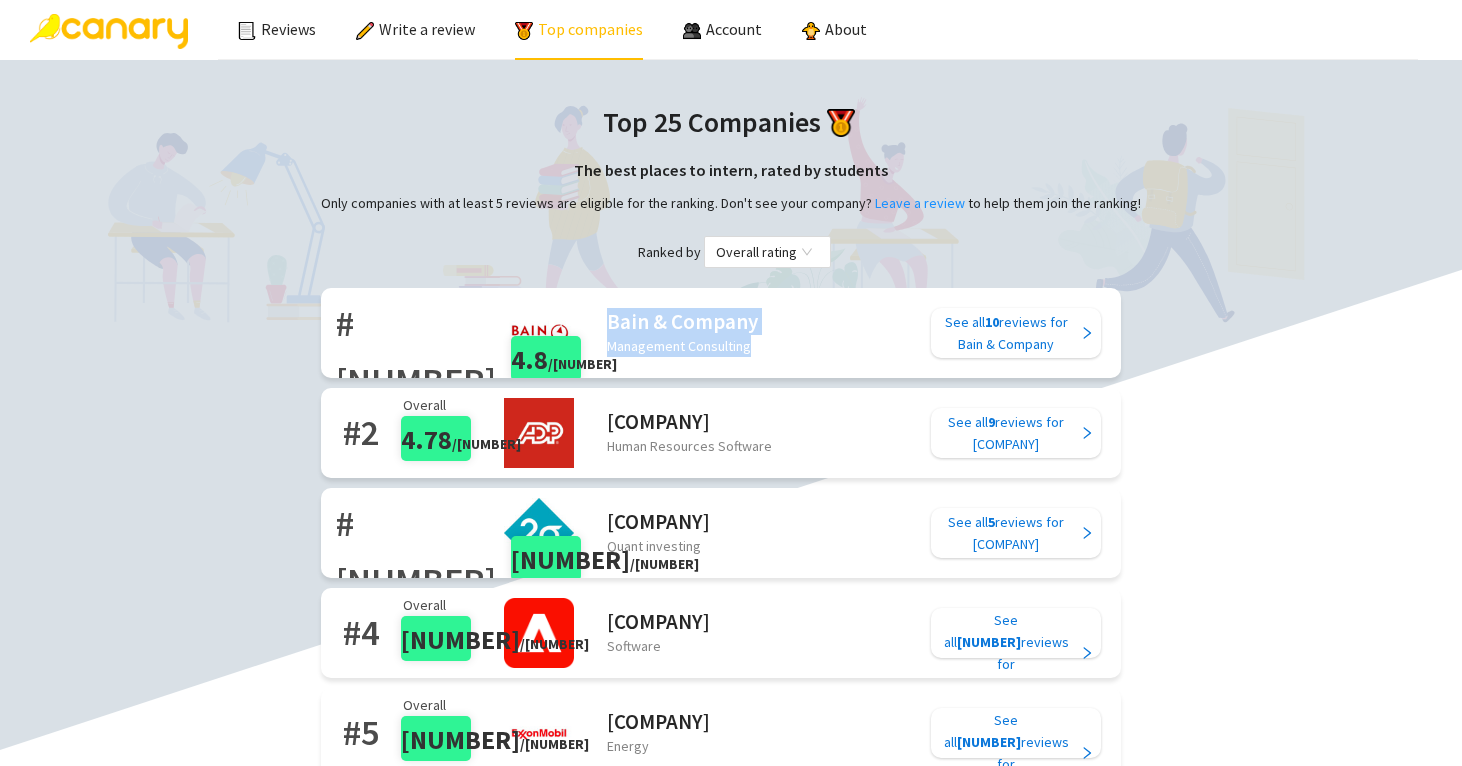 drag, startPoint x: 626, startPoint y: 328, endPoint x: 773, endPoint y: 364, distance: 151.34398 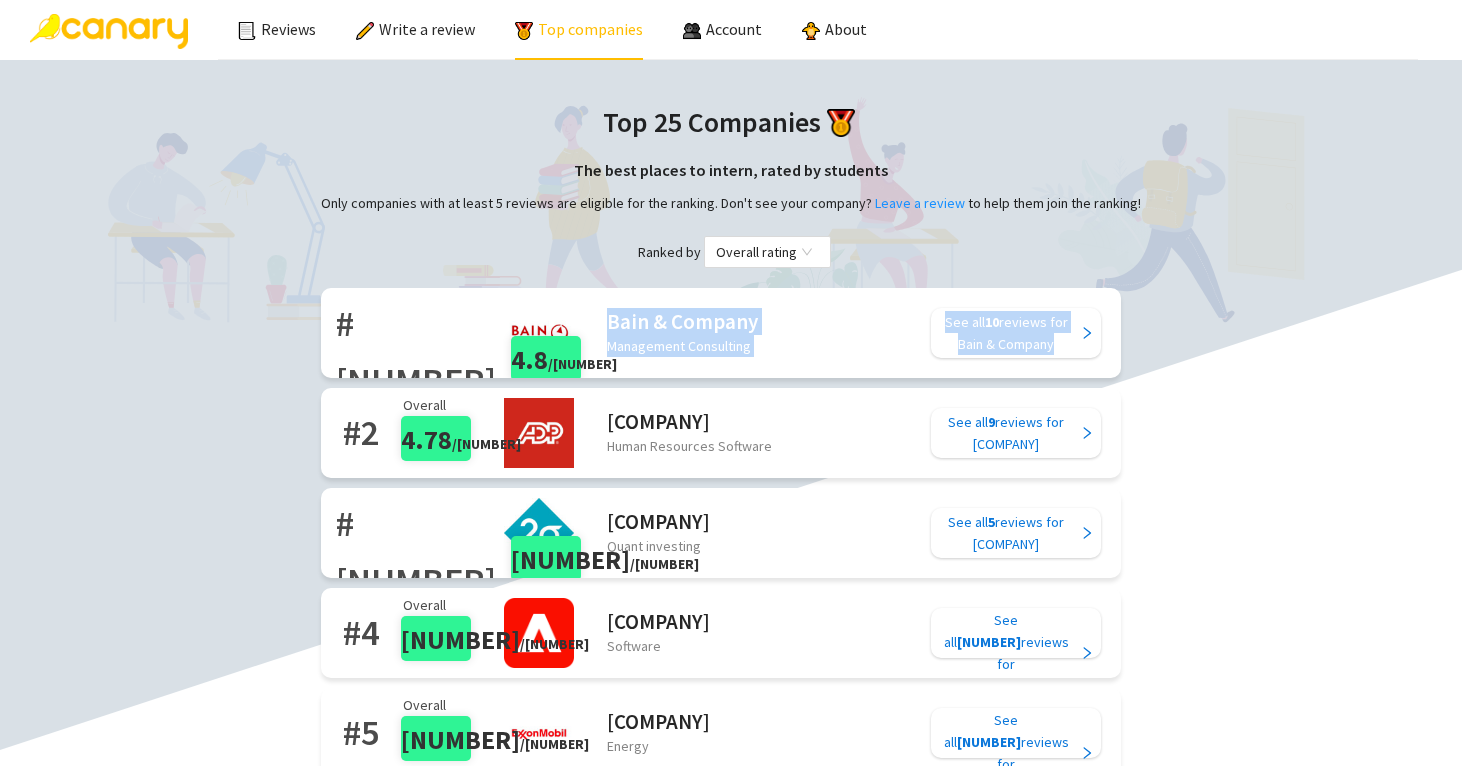 click on "See all 10 reviews for [COMPANY]" at bounding box center (934, 333) 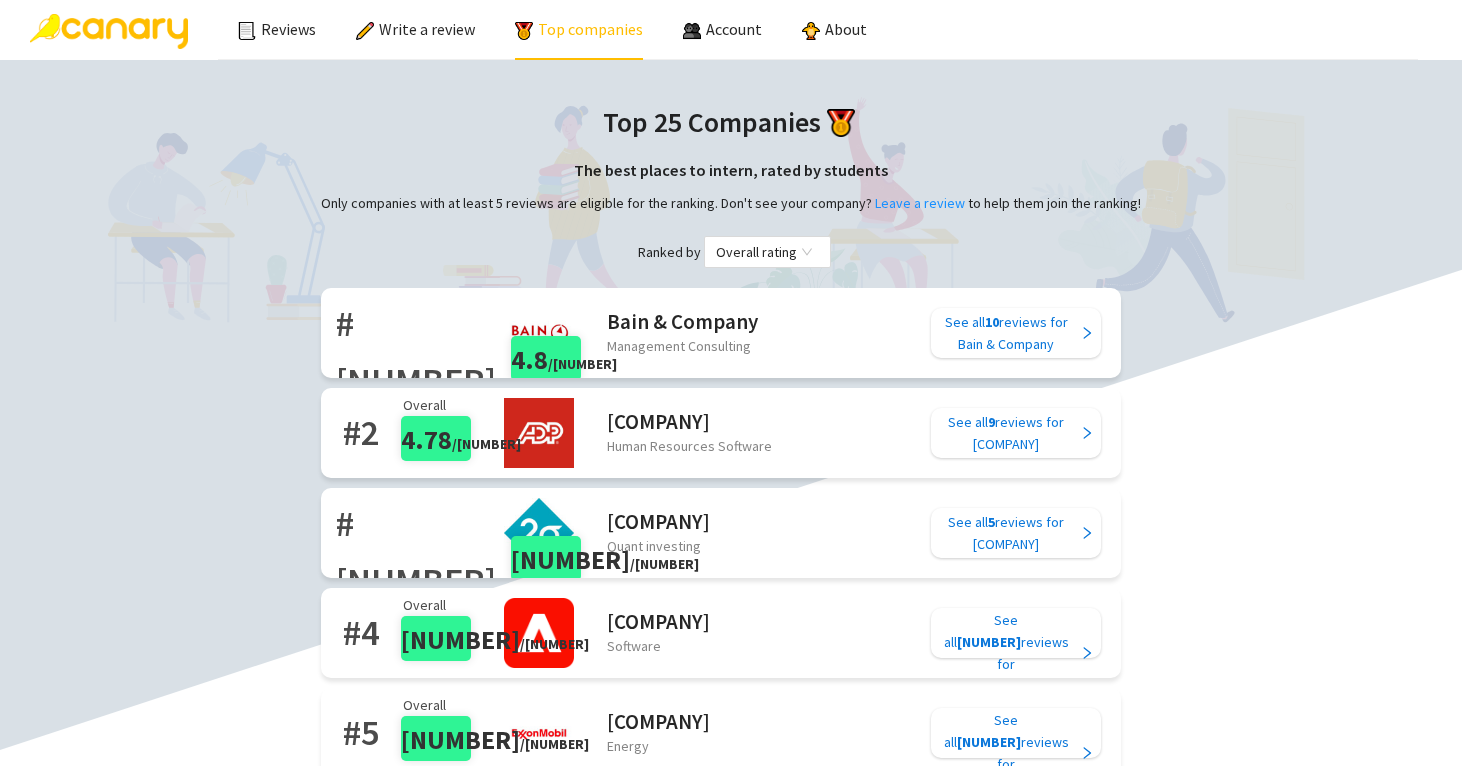 click on "See all 10 reviews for [COMPANY]" at bounding box center [934, 333] 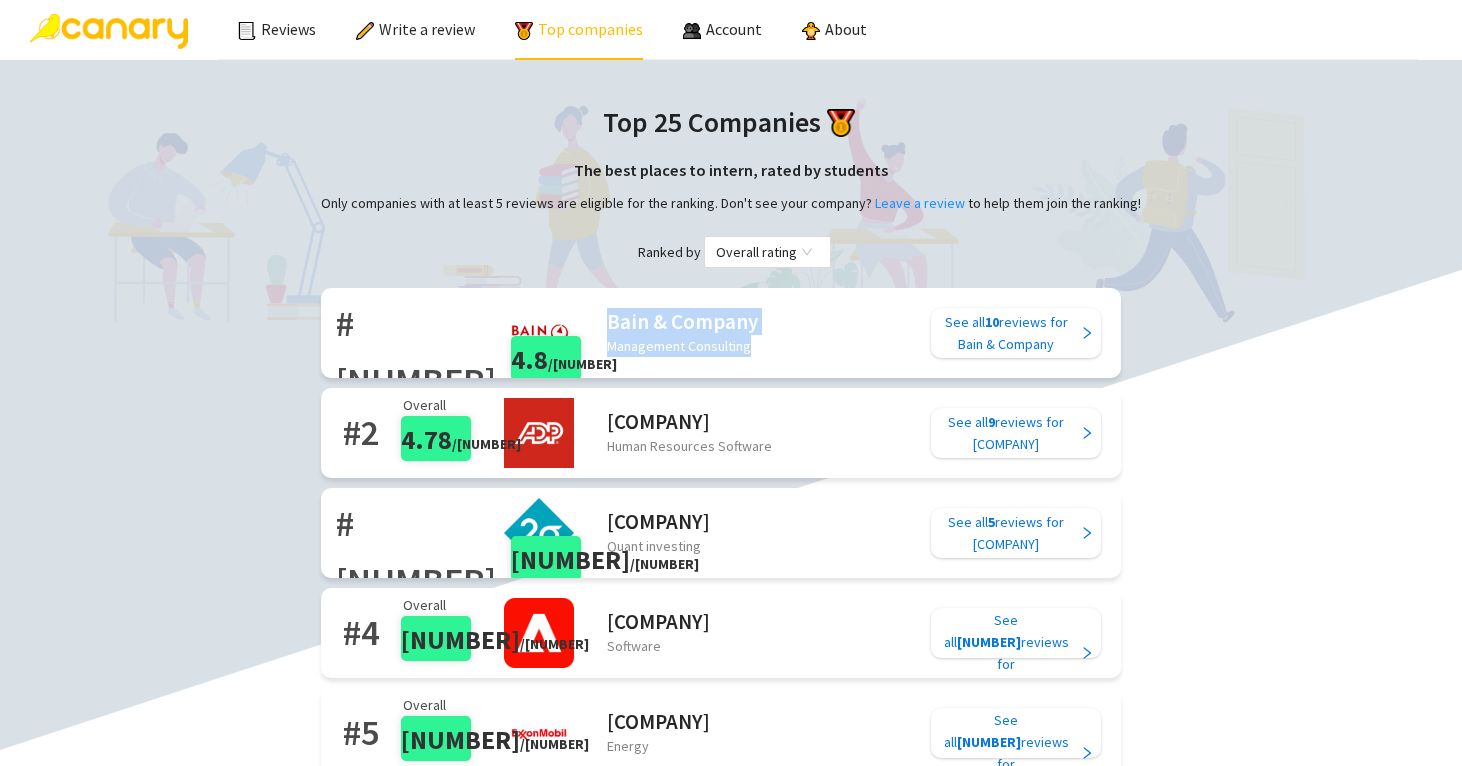 drag, startPoint x: 752, startPoint y: 348, endPoint x: 625, endPoint y: 314, distance: 131.47243 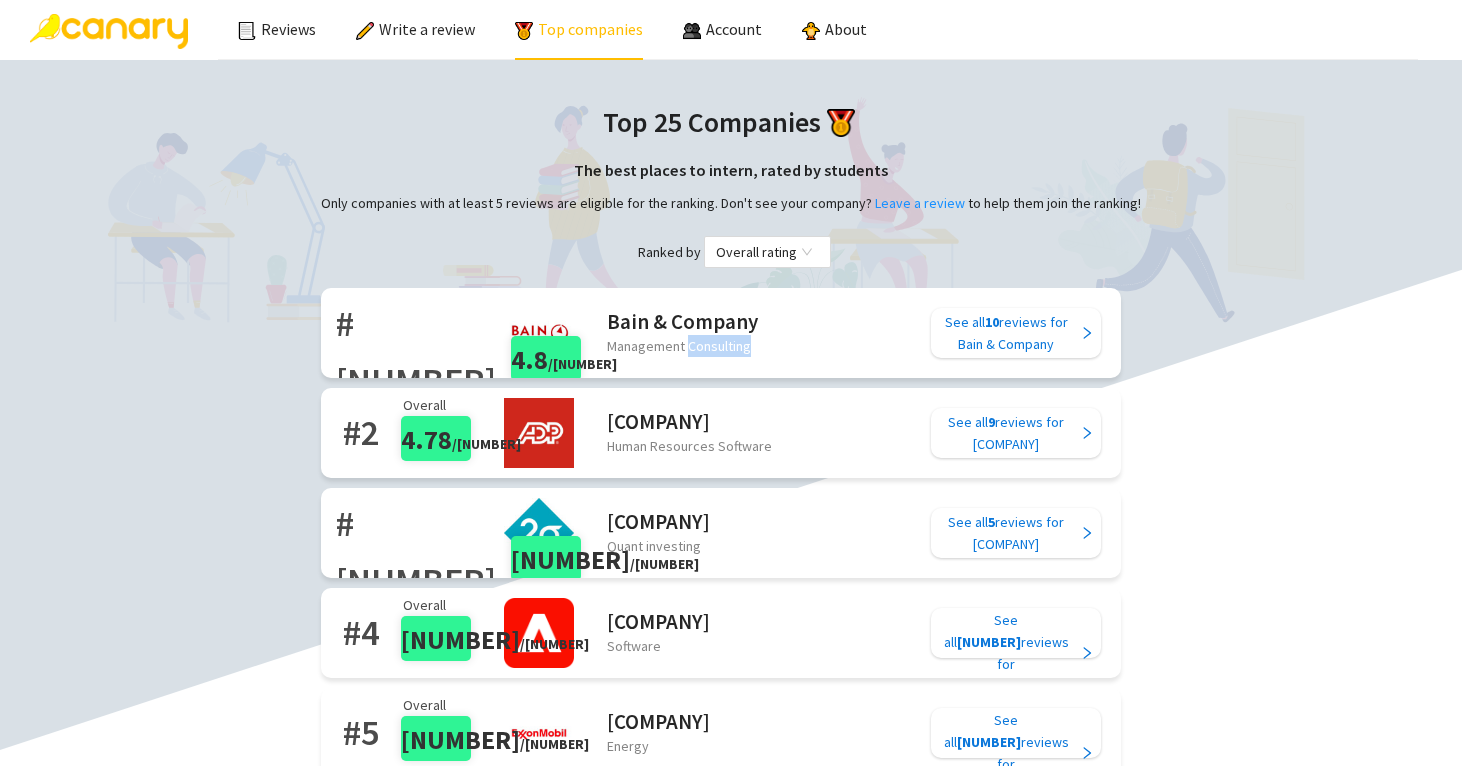 drag, startPoint x: 750, startPoint y: 352, endPoint x: 728, endPoint y: 346, distance: 22.803509 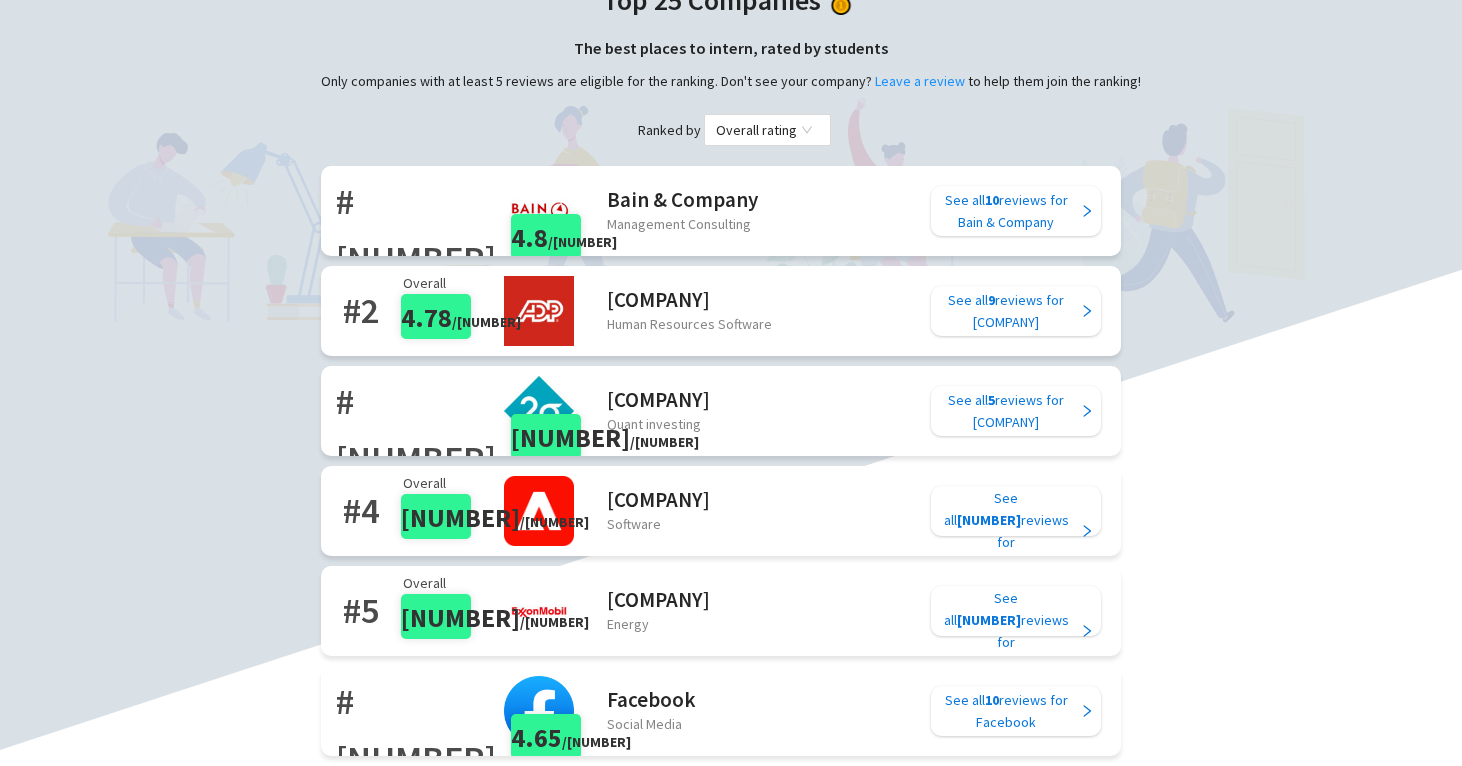 scroll, scrollTop: 104, scrollLeft: 0, axis: vertical 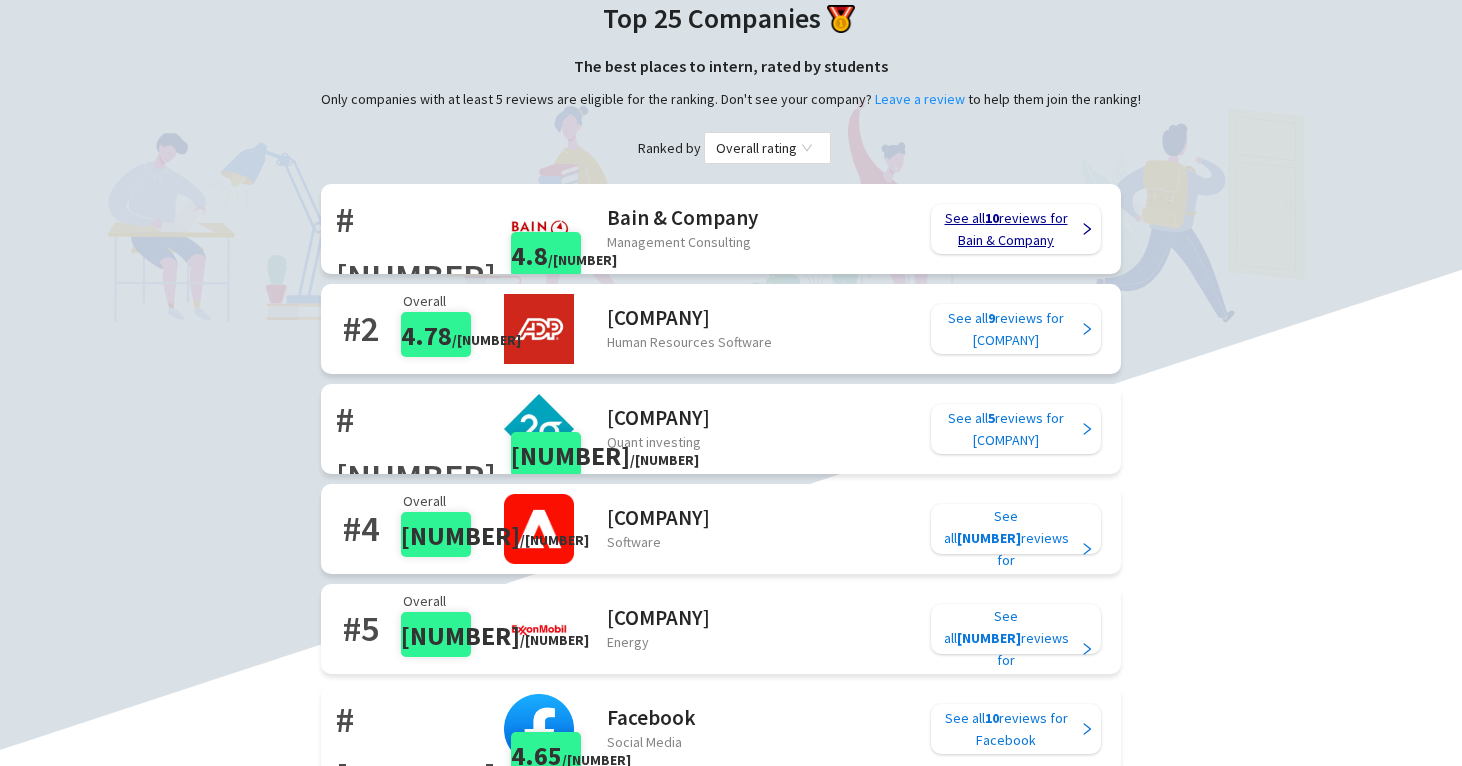 click on "See all 10 reviews for [COMPANY]" at bounding box center [1006, 229] 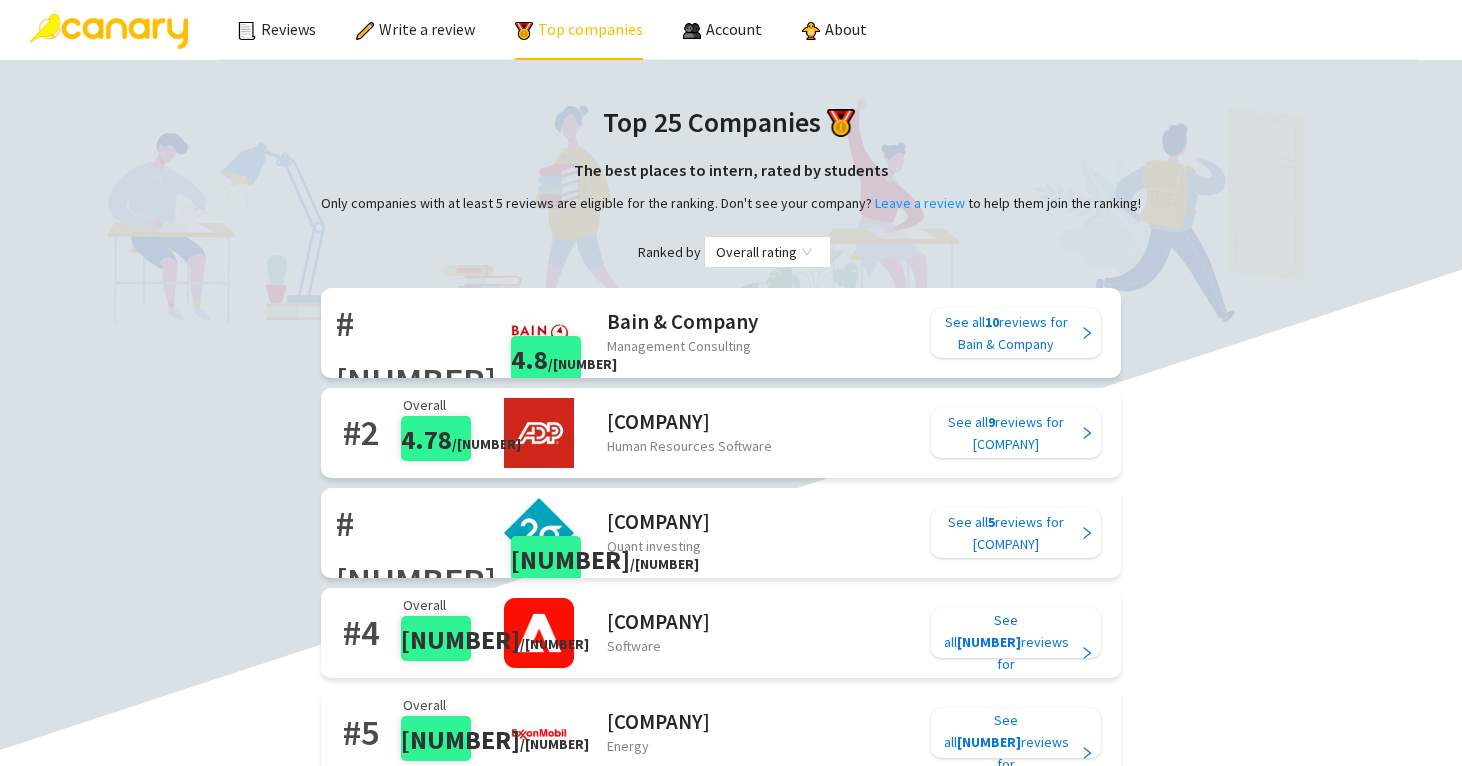 scroll, scrollTop: 0, scrollLeft: 0, axis: both 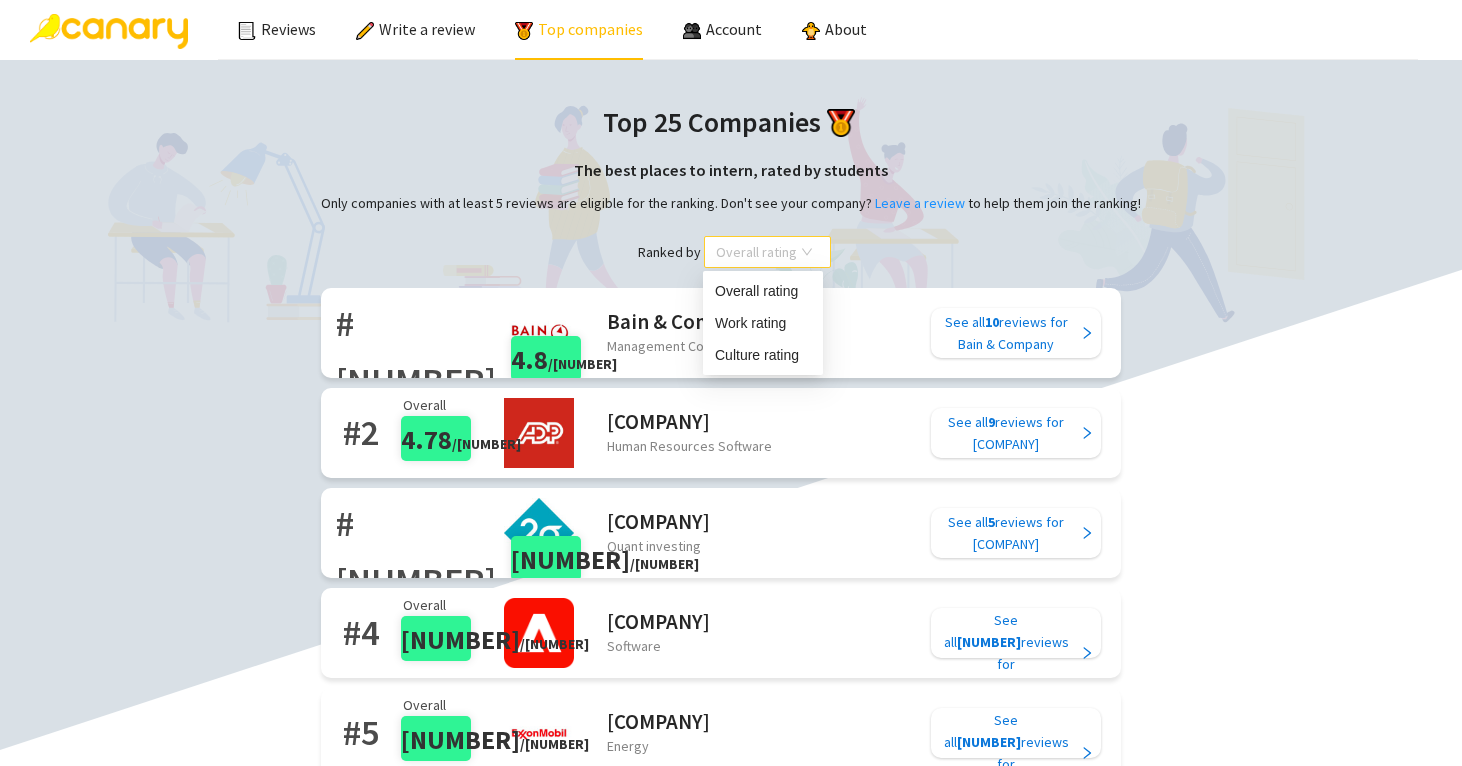 click on "Overall rating" at bounding box center [767, 252] 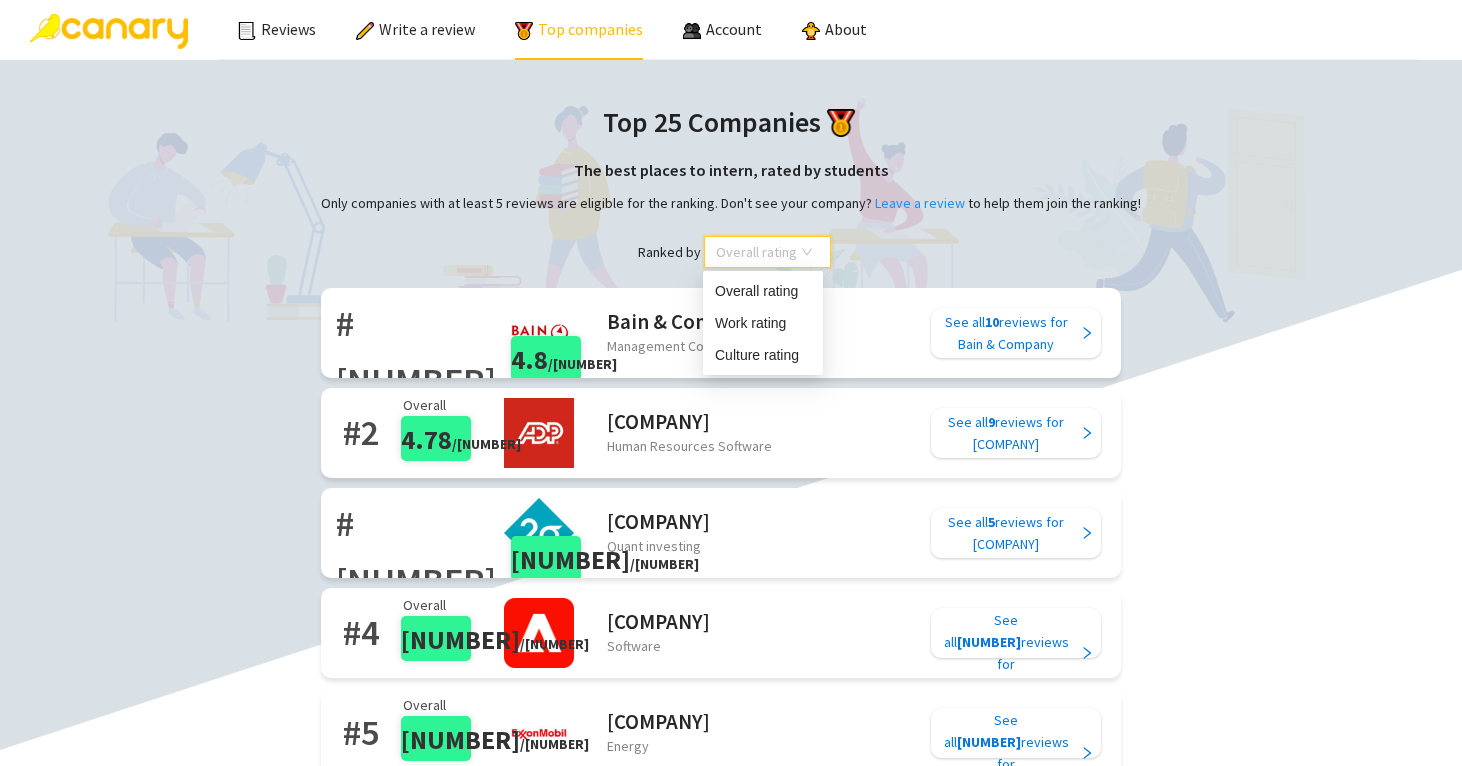 click on "Overall rating" at bounding box center [767, 252] 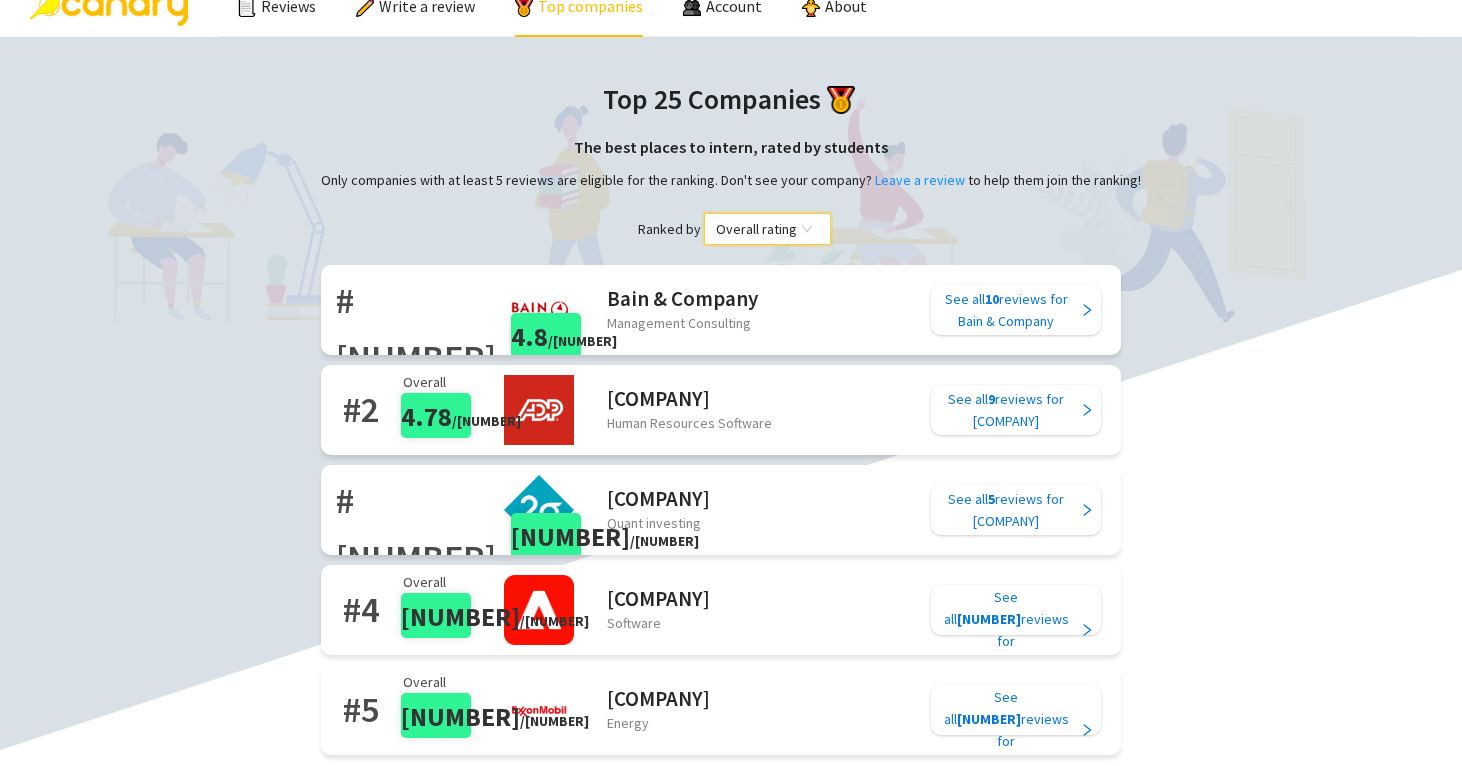 scroll, scrollTop: 33, scrollLeft: 0, axis: vertical 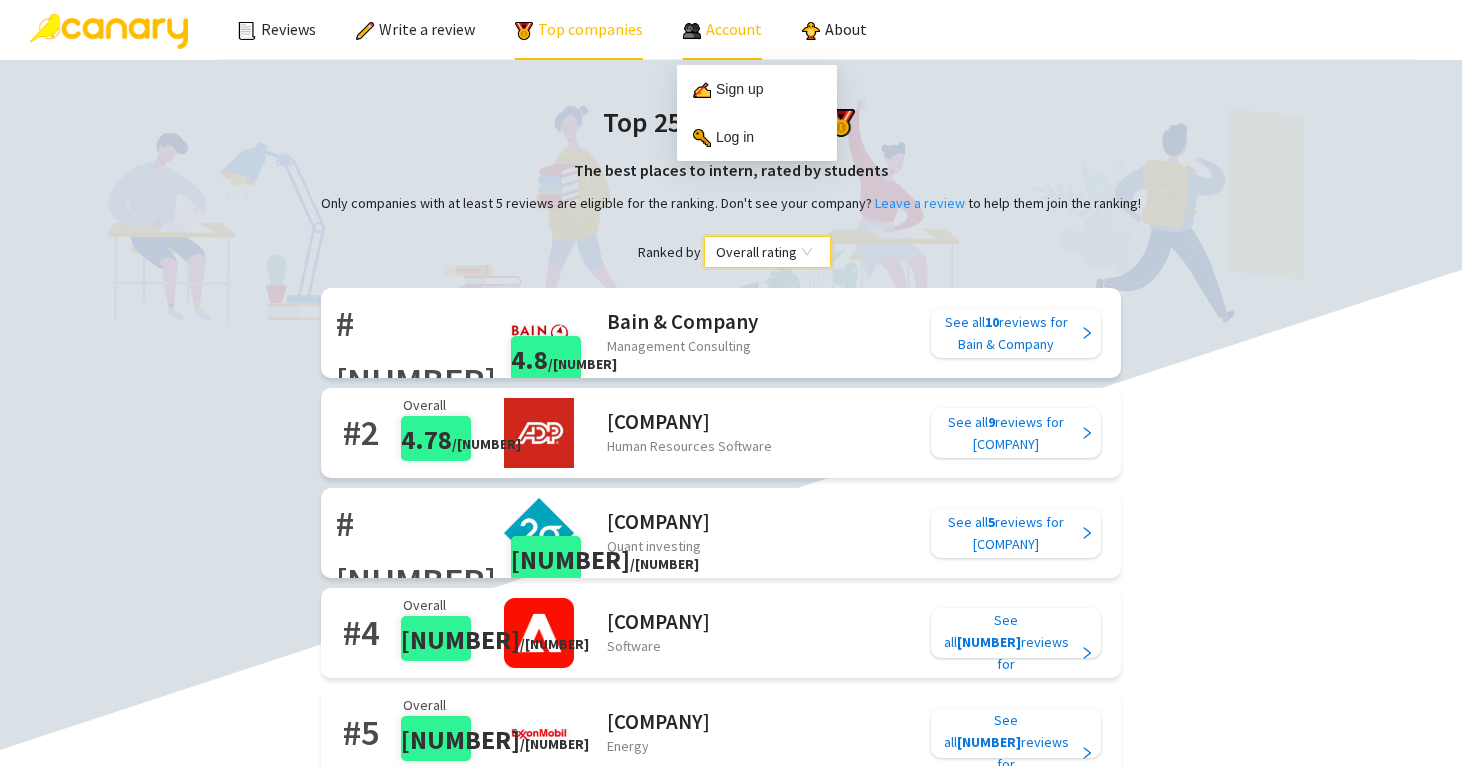 click on "Account" at bounding box center (722, 29) 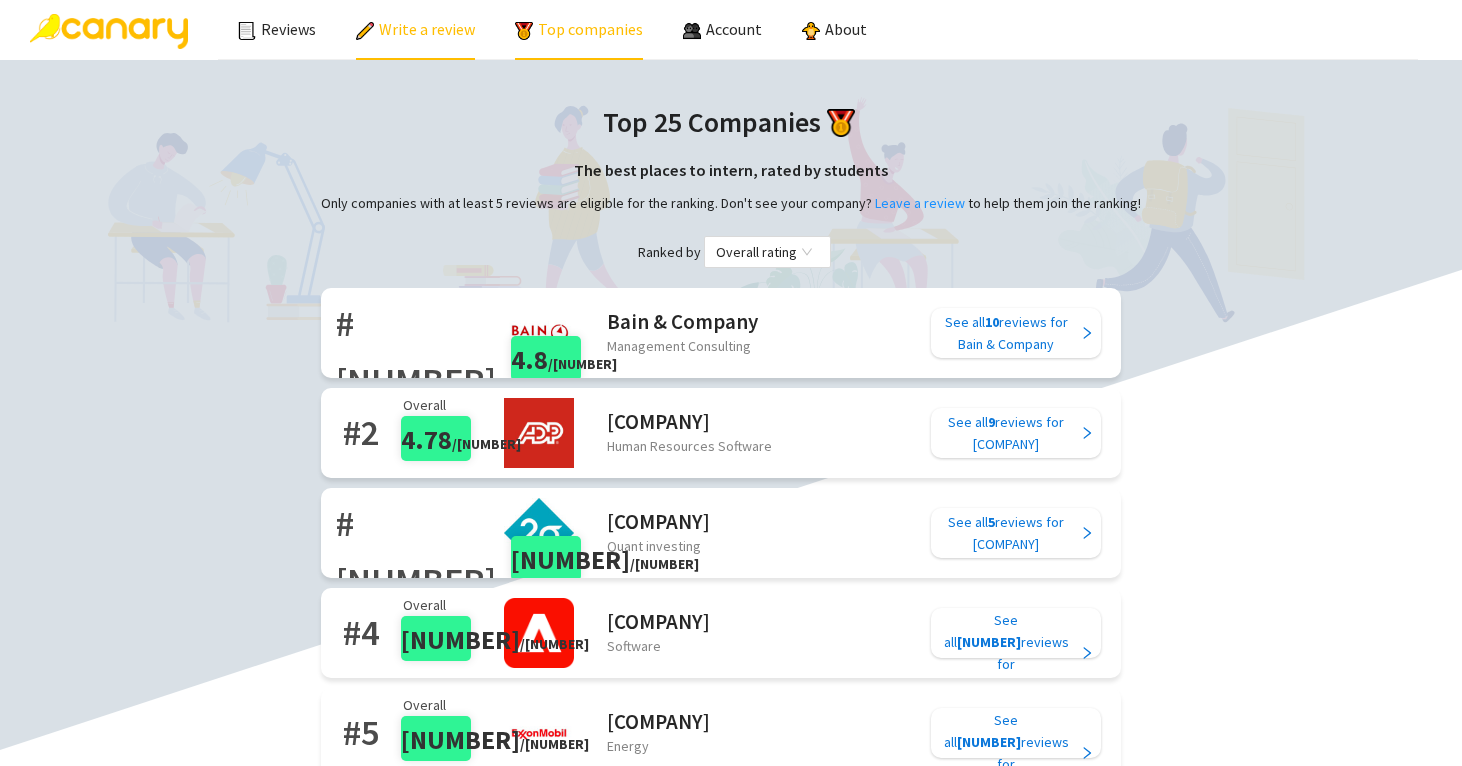 click on "Write a review" at bounding box center (415, 29) 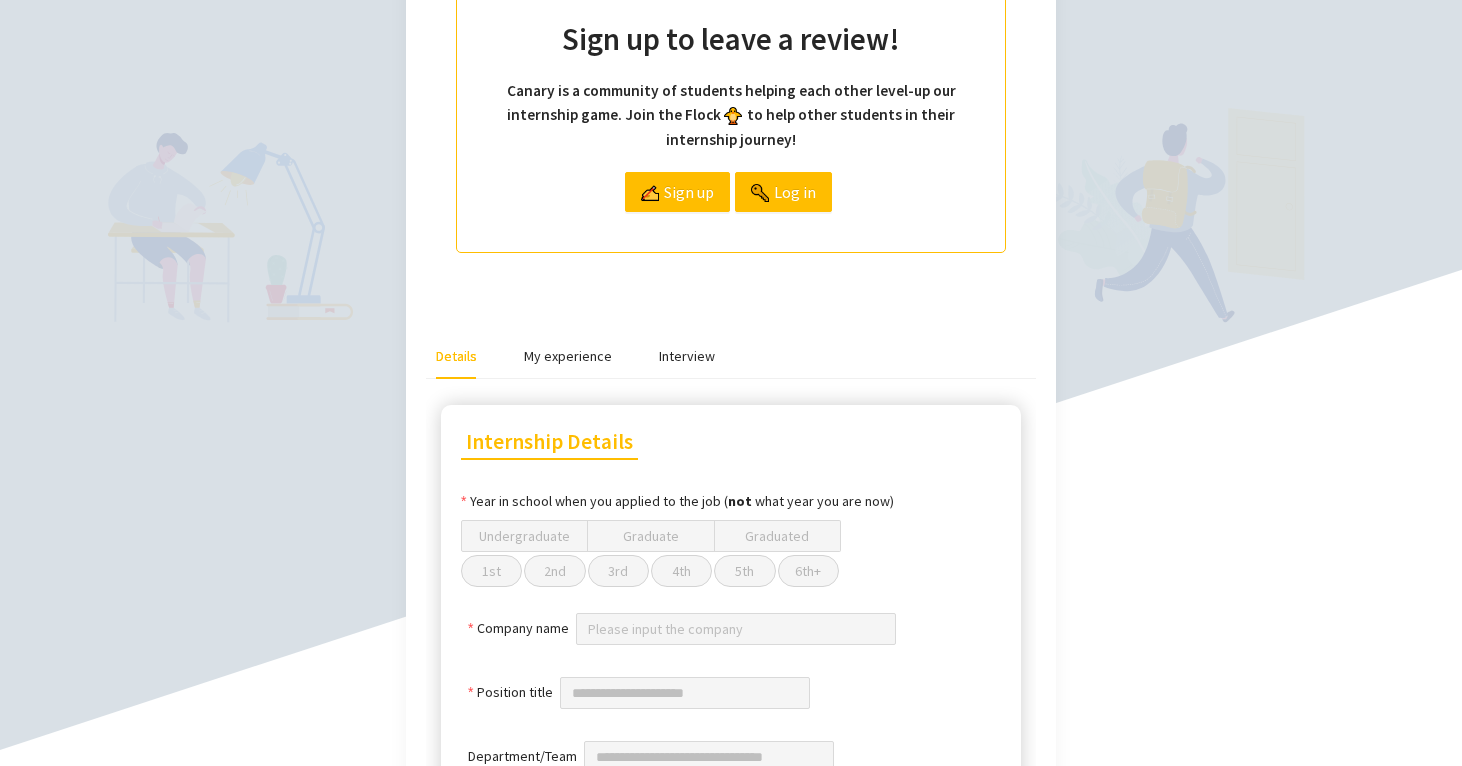 scroll, scrollTop: 400, scrollLeft: 0, axis: vertical 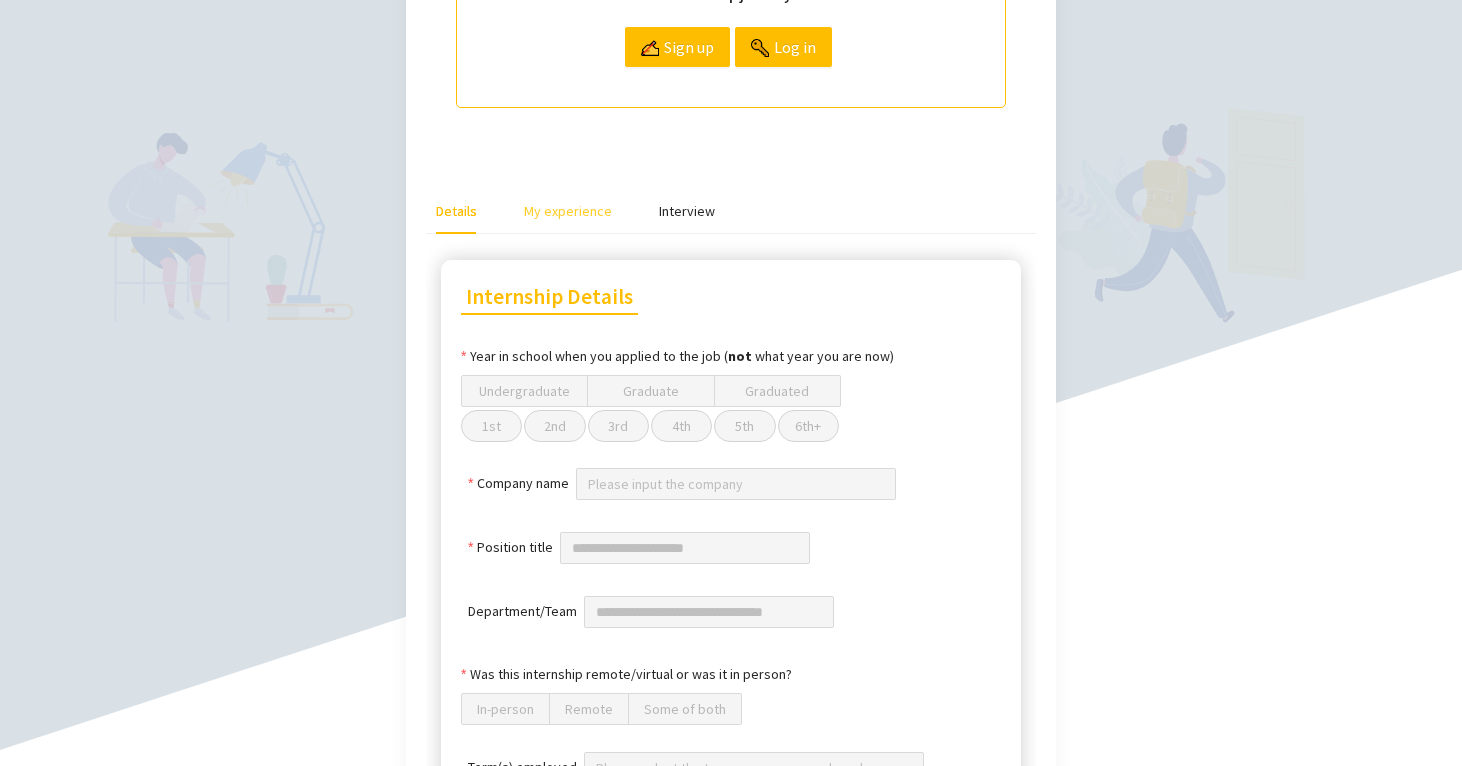 click on "My experience" at bounding box center (568, 211) 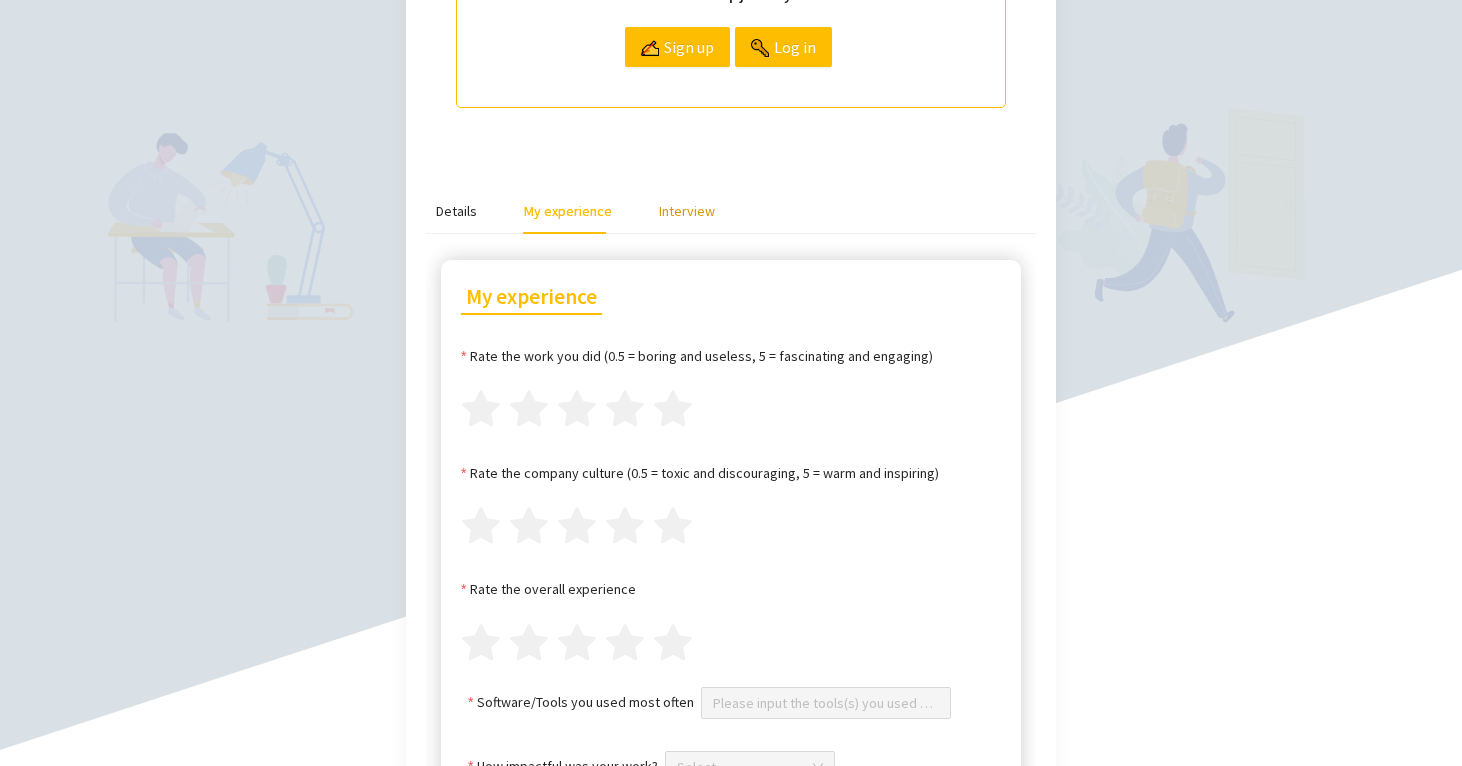 click on "Interview" at bounding box center [687, 211] 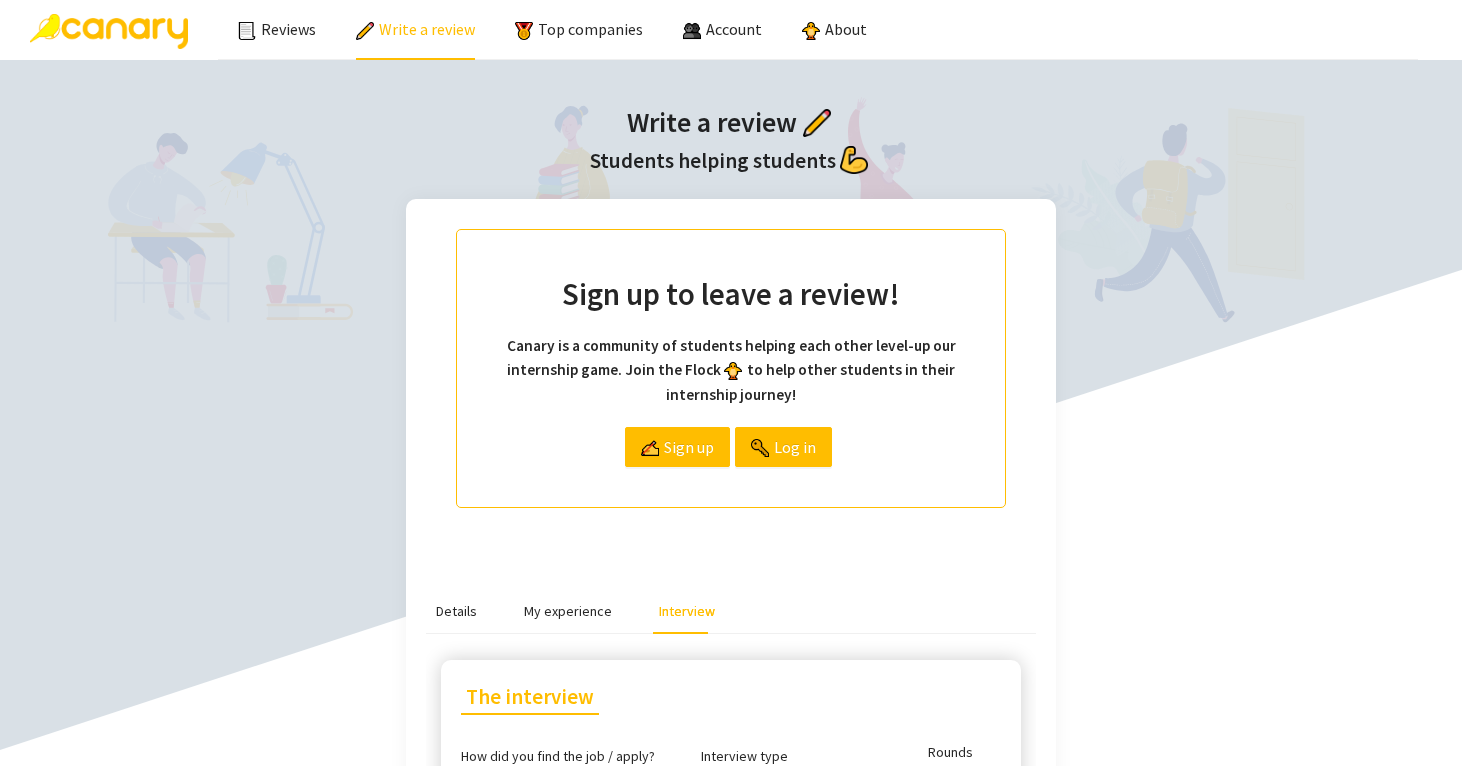 scroll, scrollTop: 0, scrollLeft: 0, axis: both 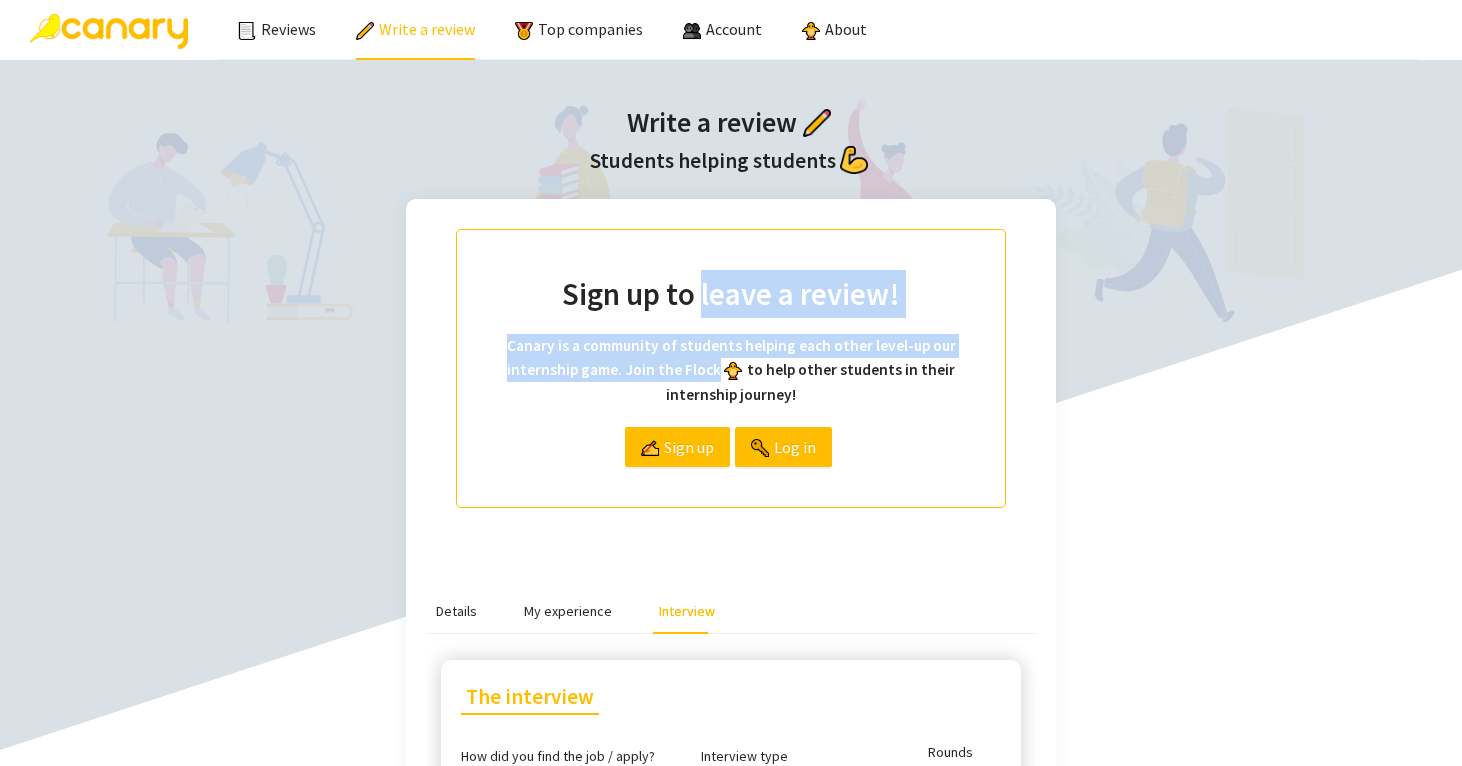 drag, startPoint x: 699, startPoint y: 276, endPoint x: 717, endPoint y: 366, distance: 91.78235 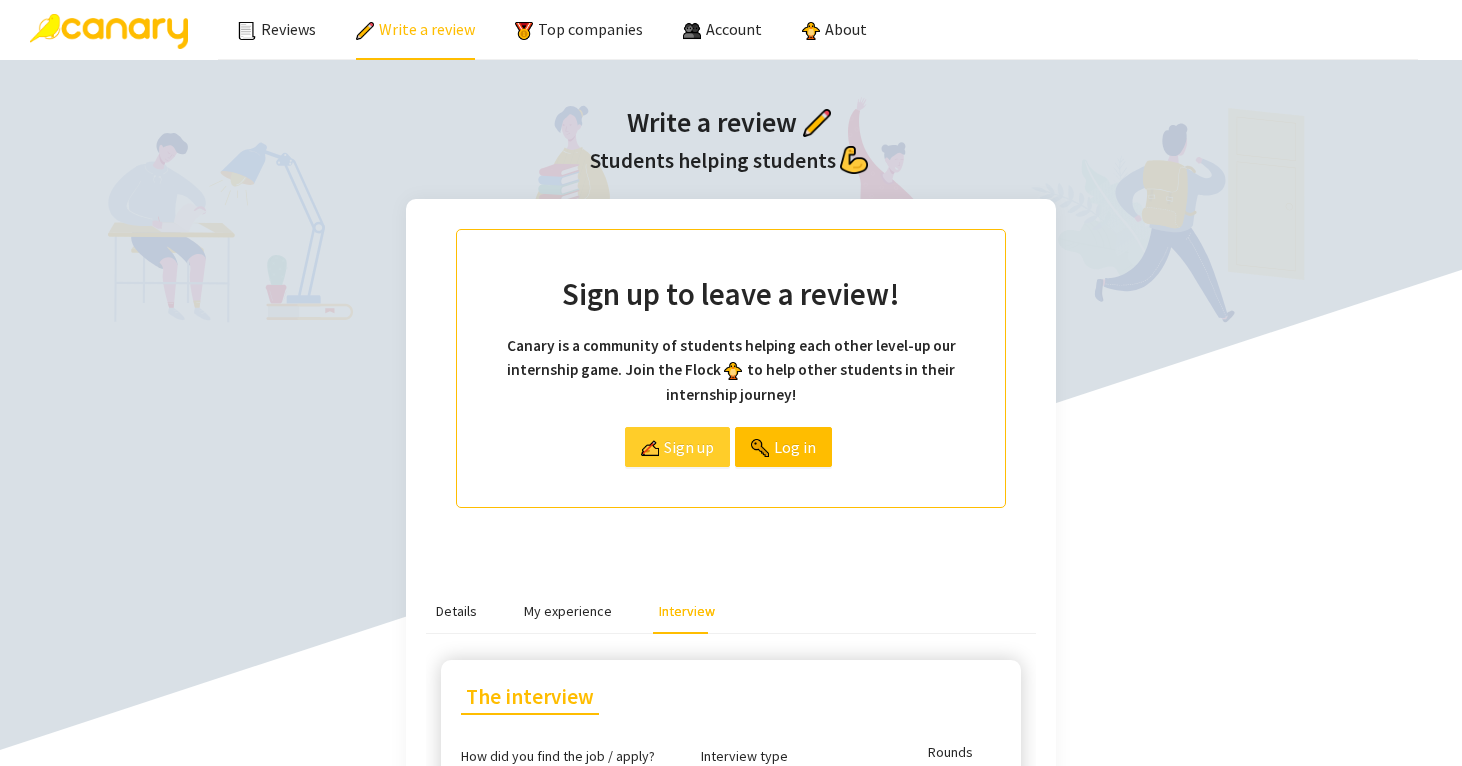 click on "Sign up" at bounding box center [689, 447] 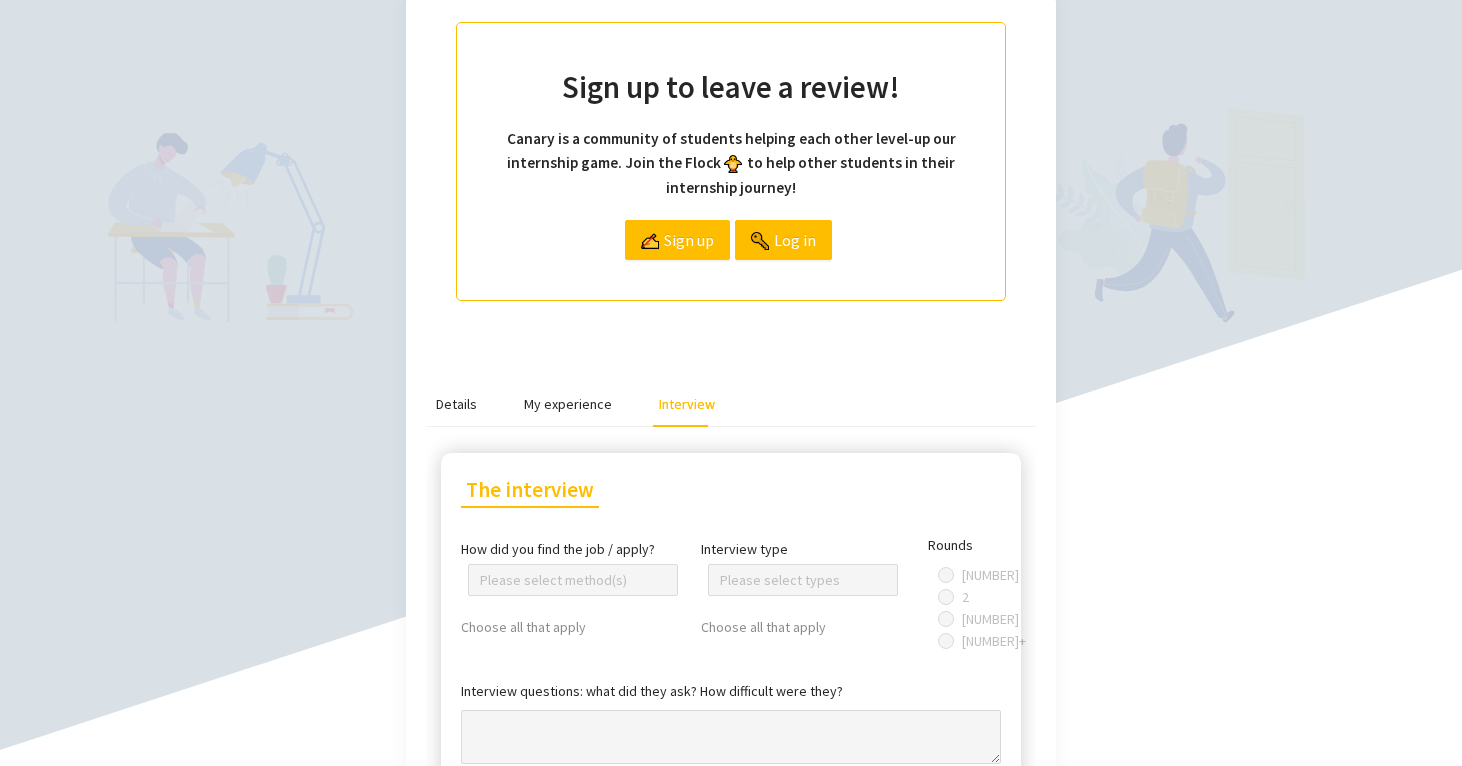 scroll, scrollTop: 496, scrollLeft: 0, axis: vertical 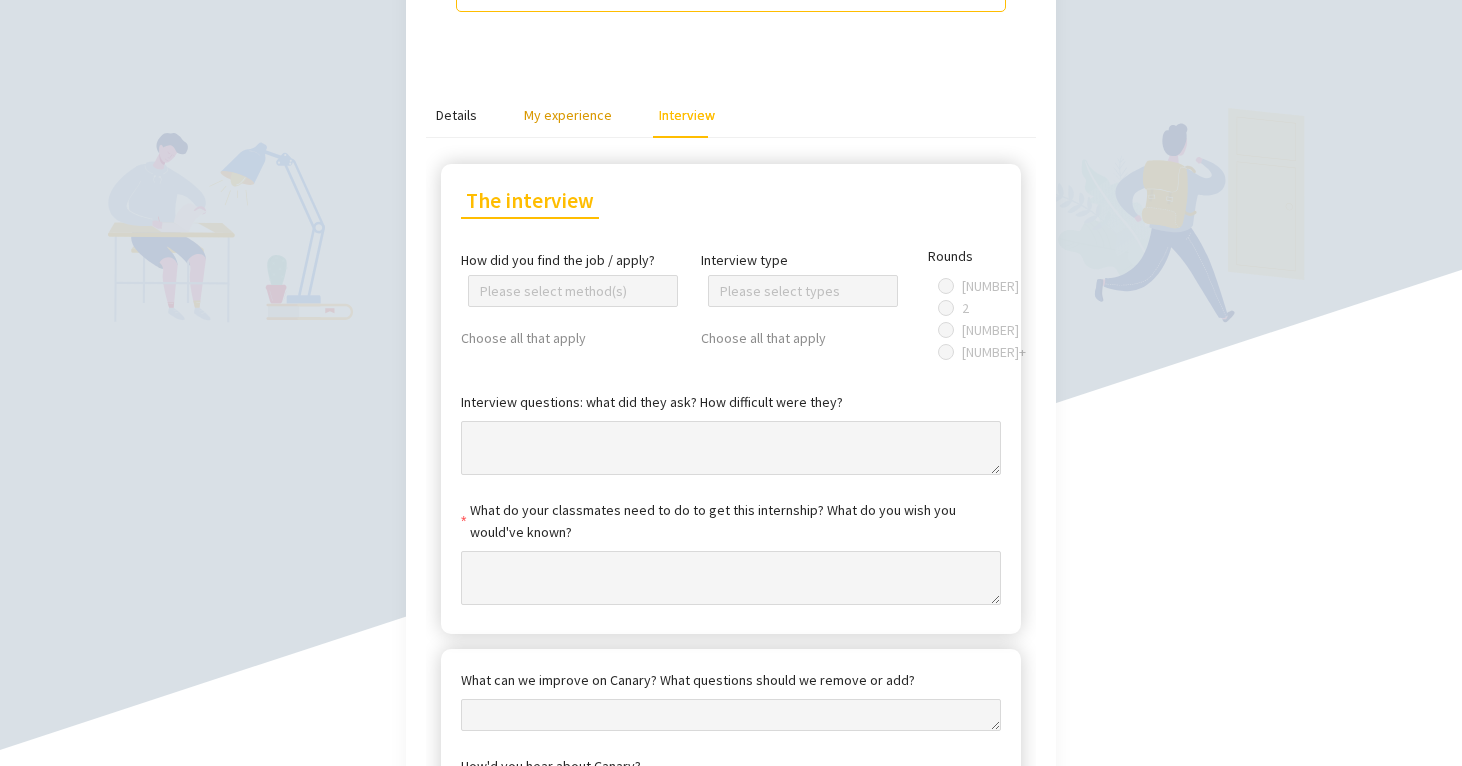 click on "My experience" at bounding box center (568, 115) 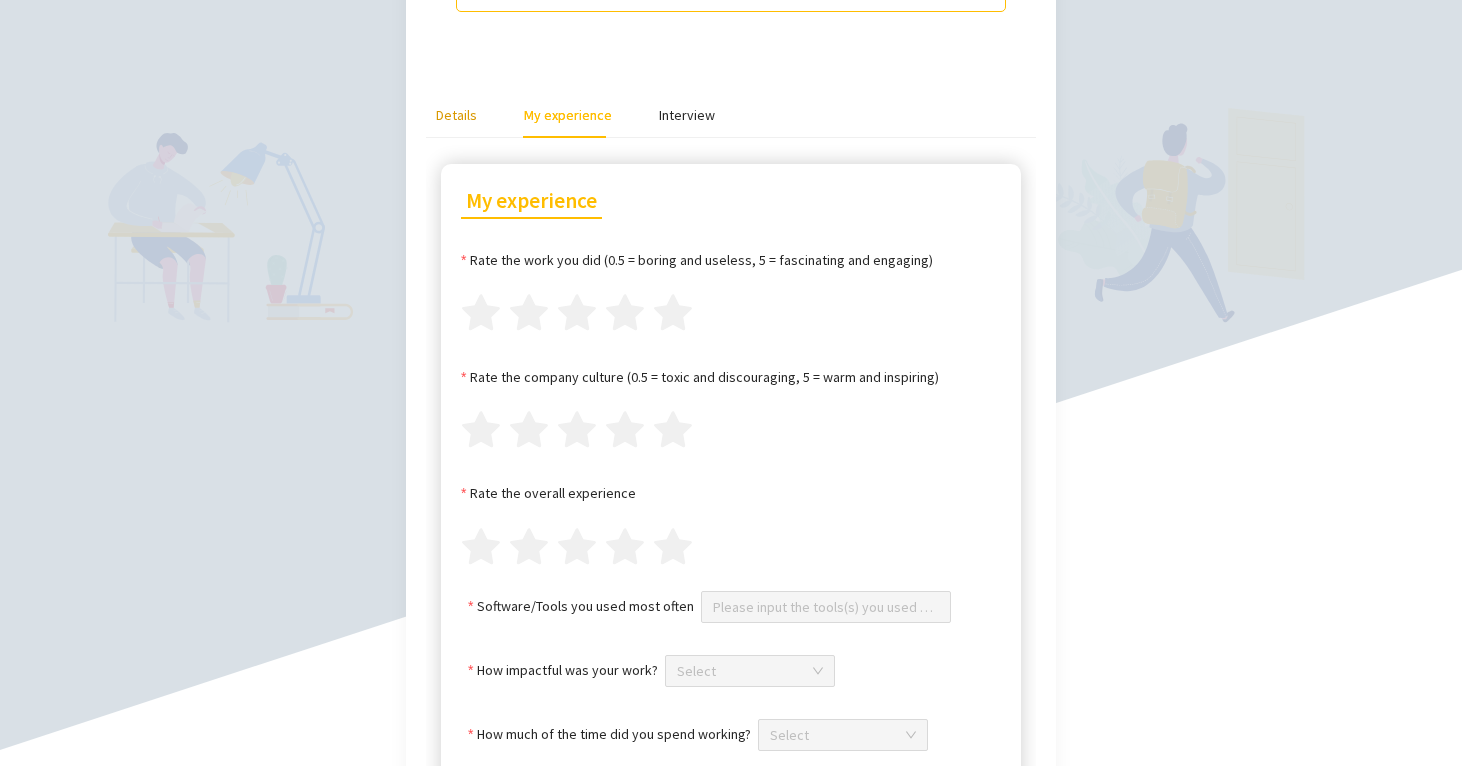 click on "Details" at bounding box center [456, 115] 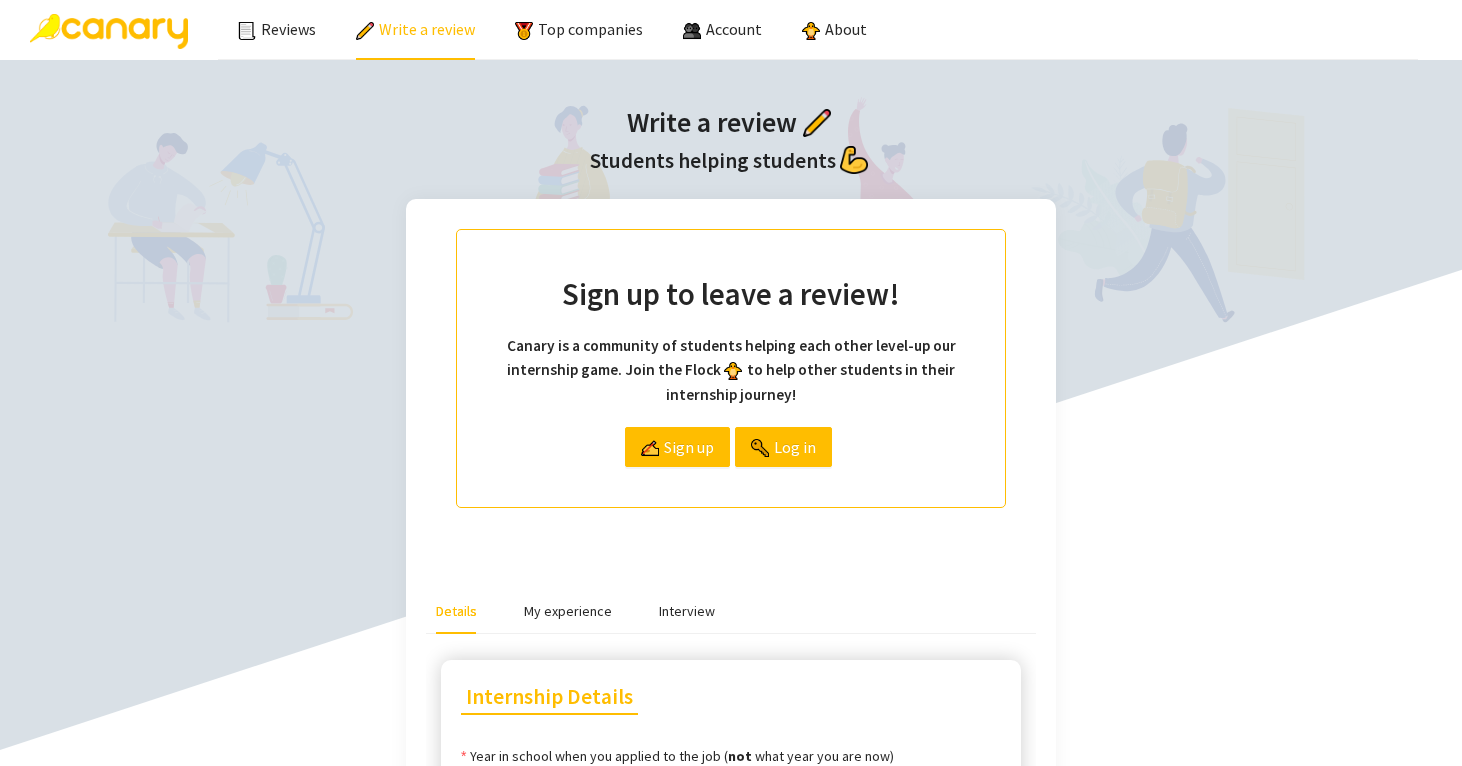 scroll, scrollTop: 0, scrollLeft: 0, axis: both 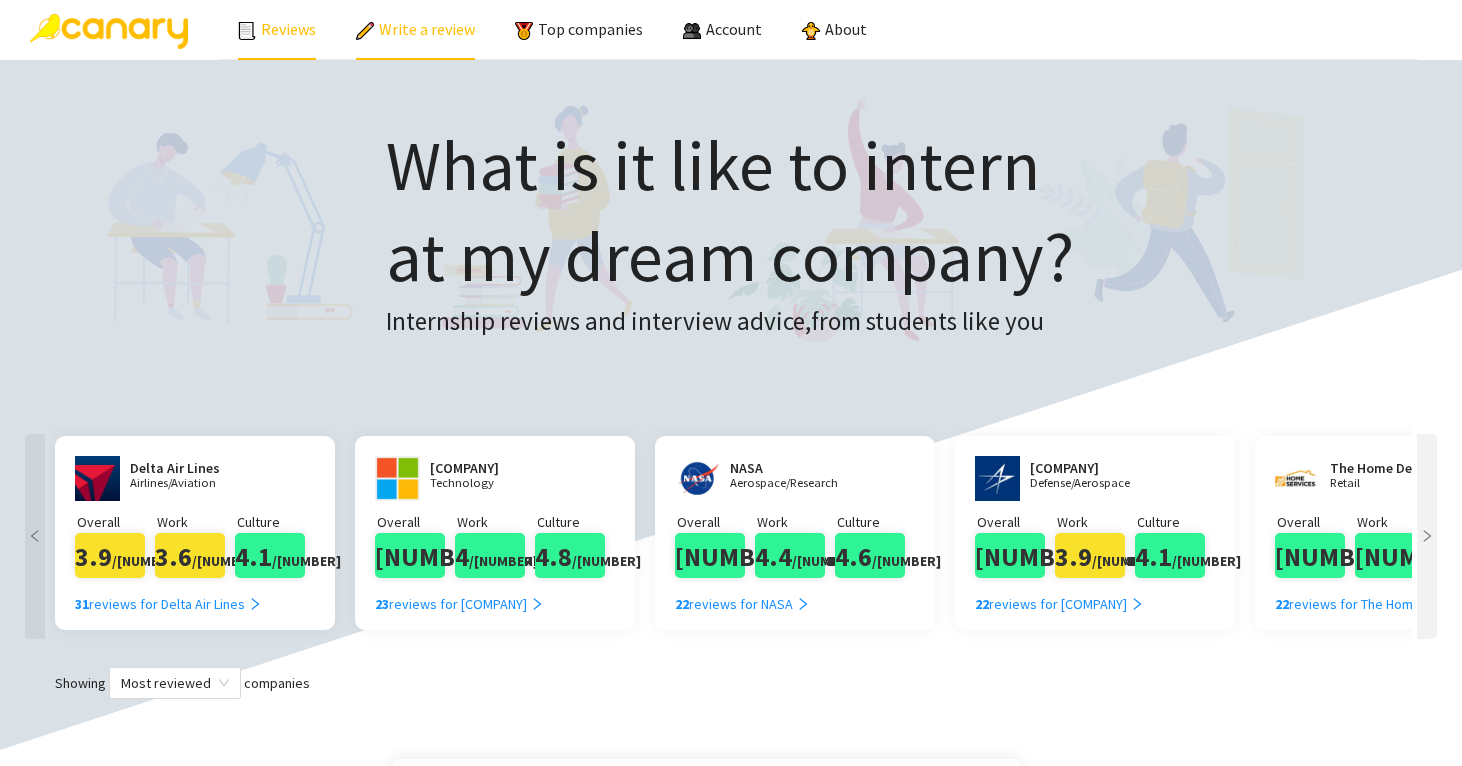 click on "Reviews" at bounding box center [277, 29] 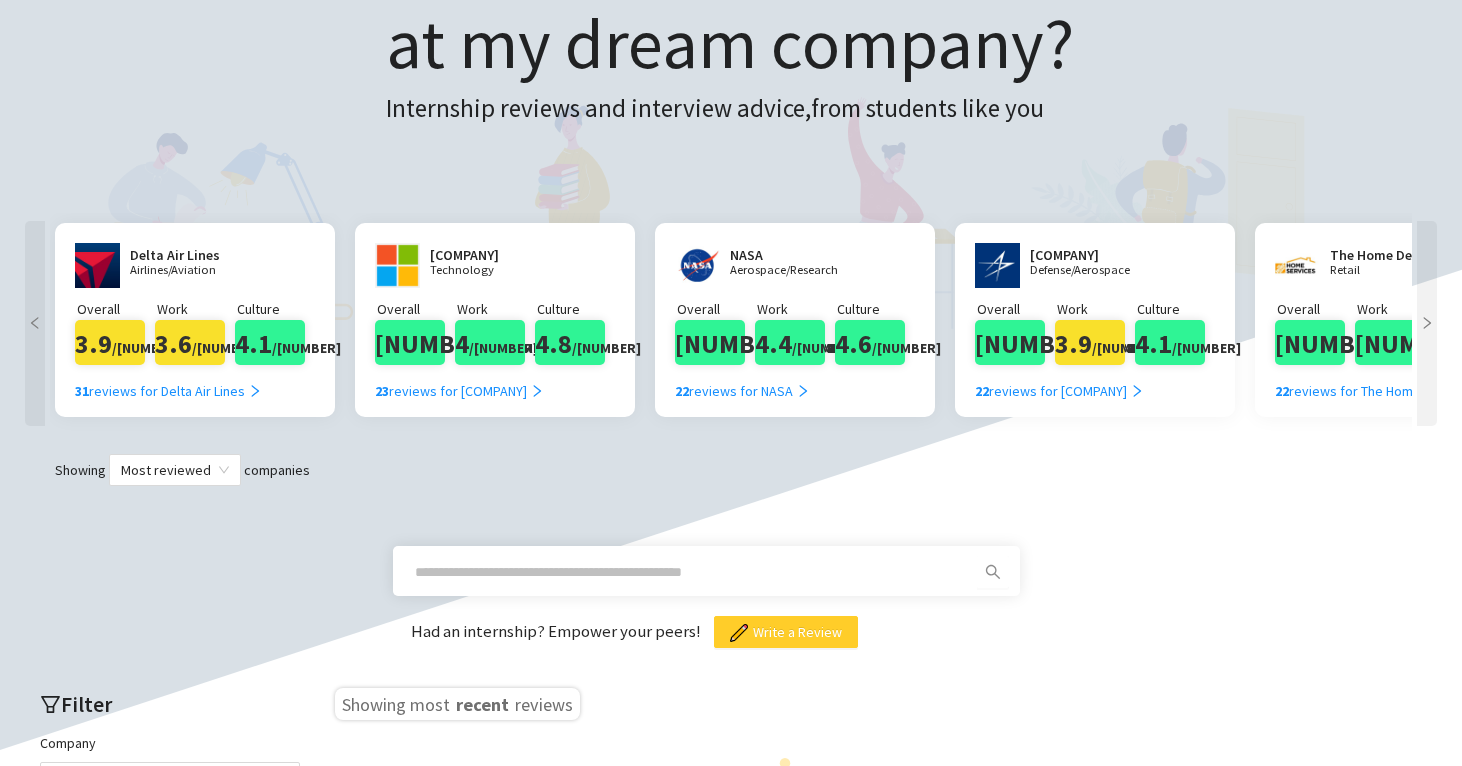 scroll, scrollTop: 217, scrollLeft: 0, axis: vertical 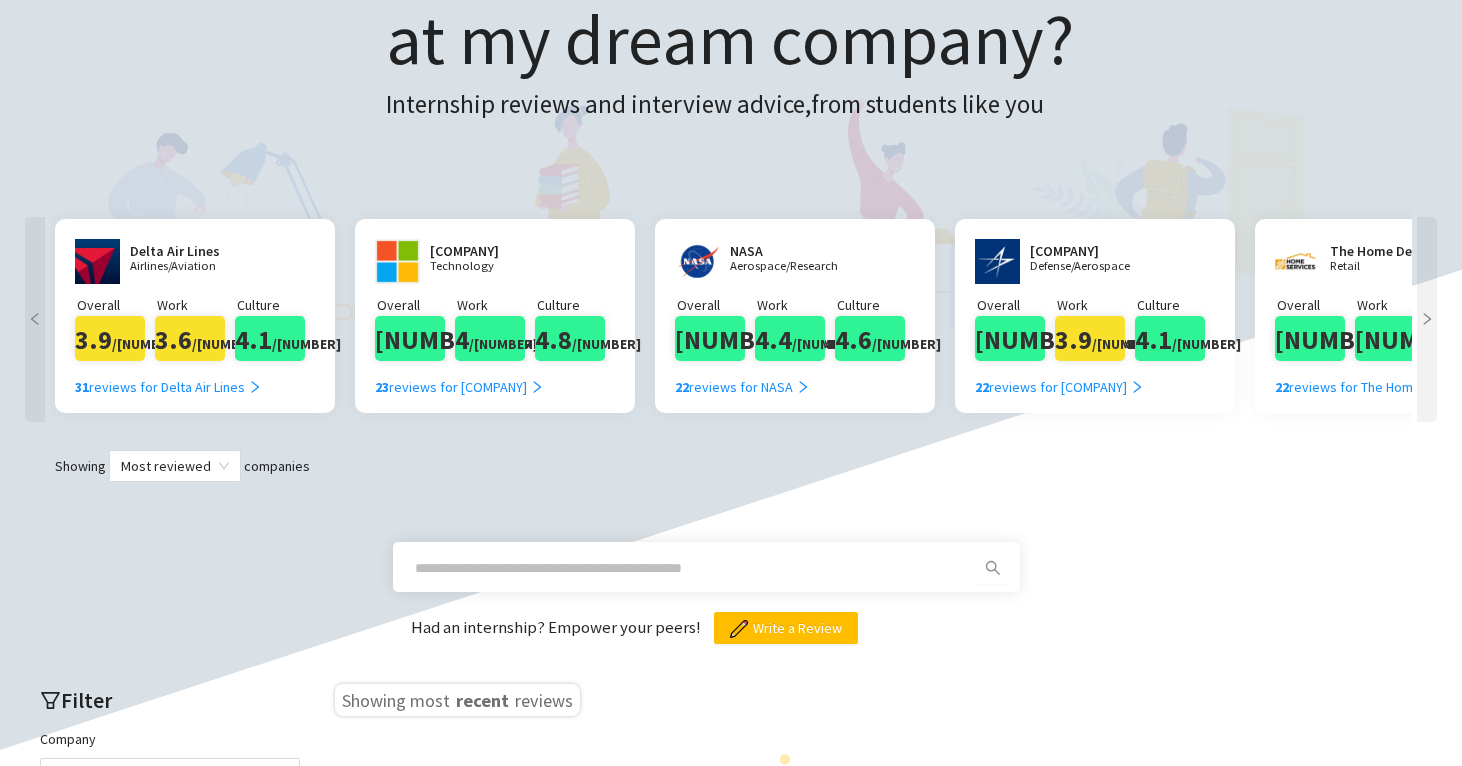 click at bounding box center [1427, 319] 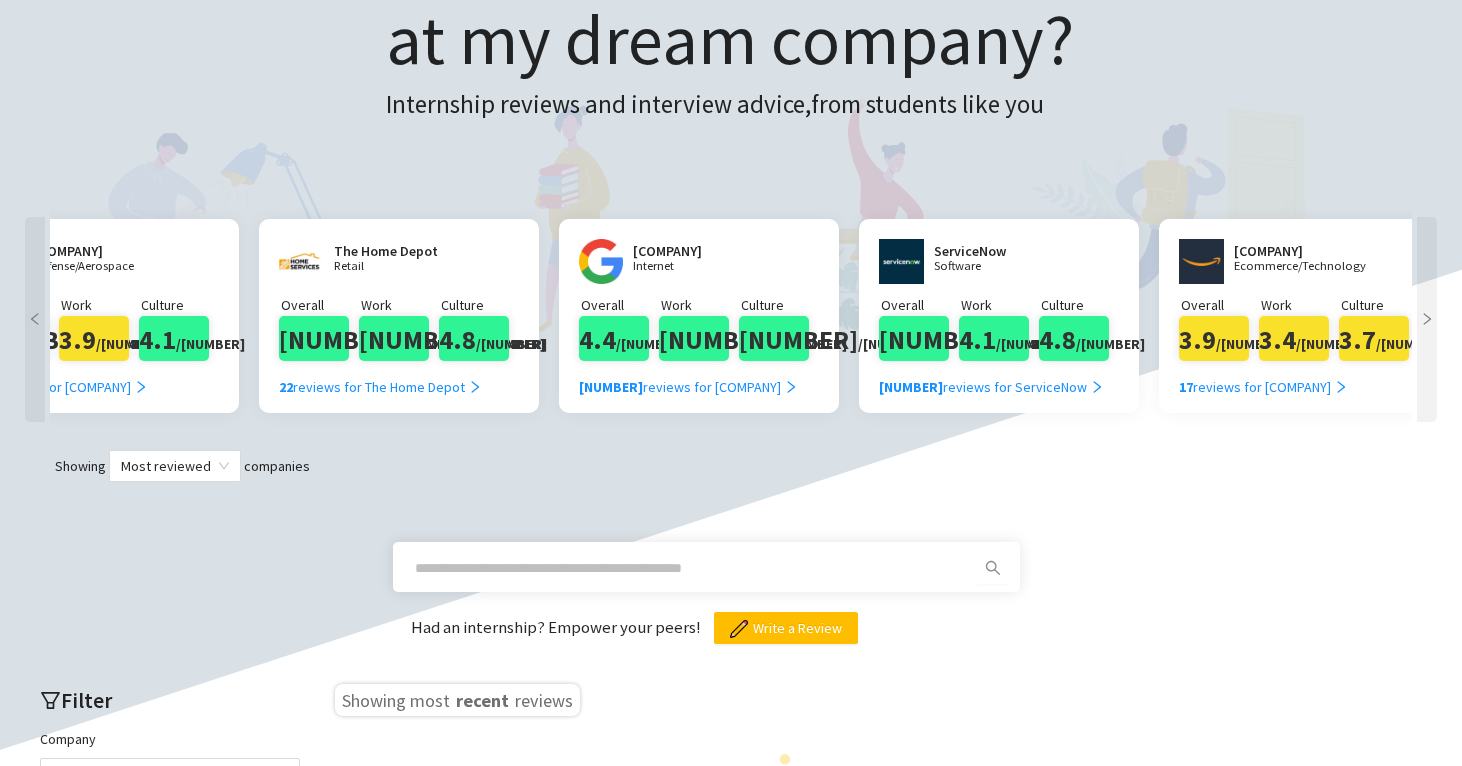scroll, scrollTop: 0, scrollLeft: 1200, axis: horizontal 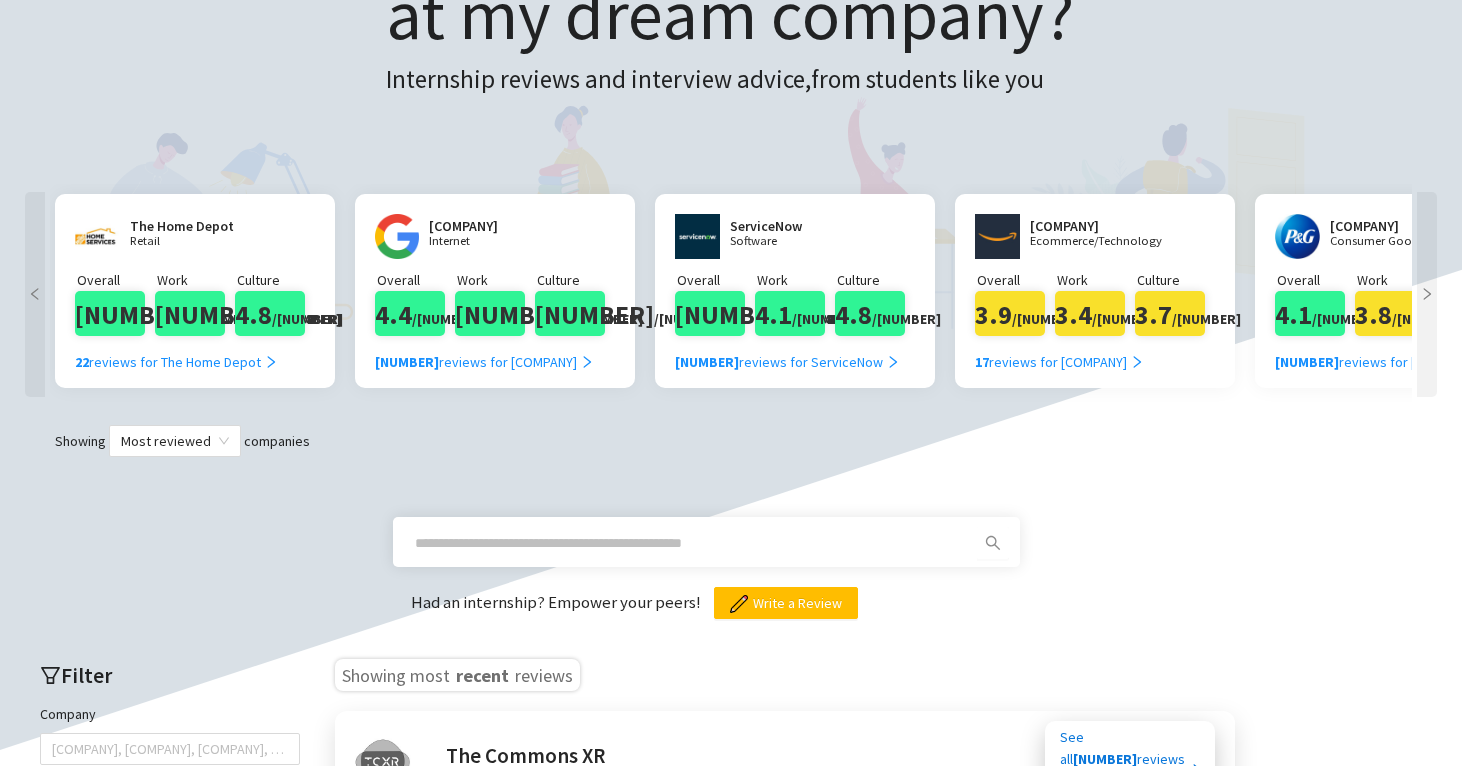 click 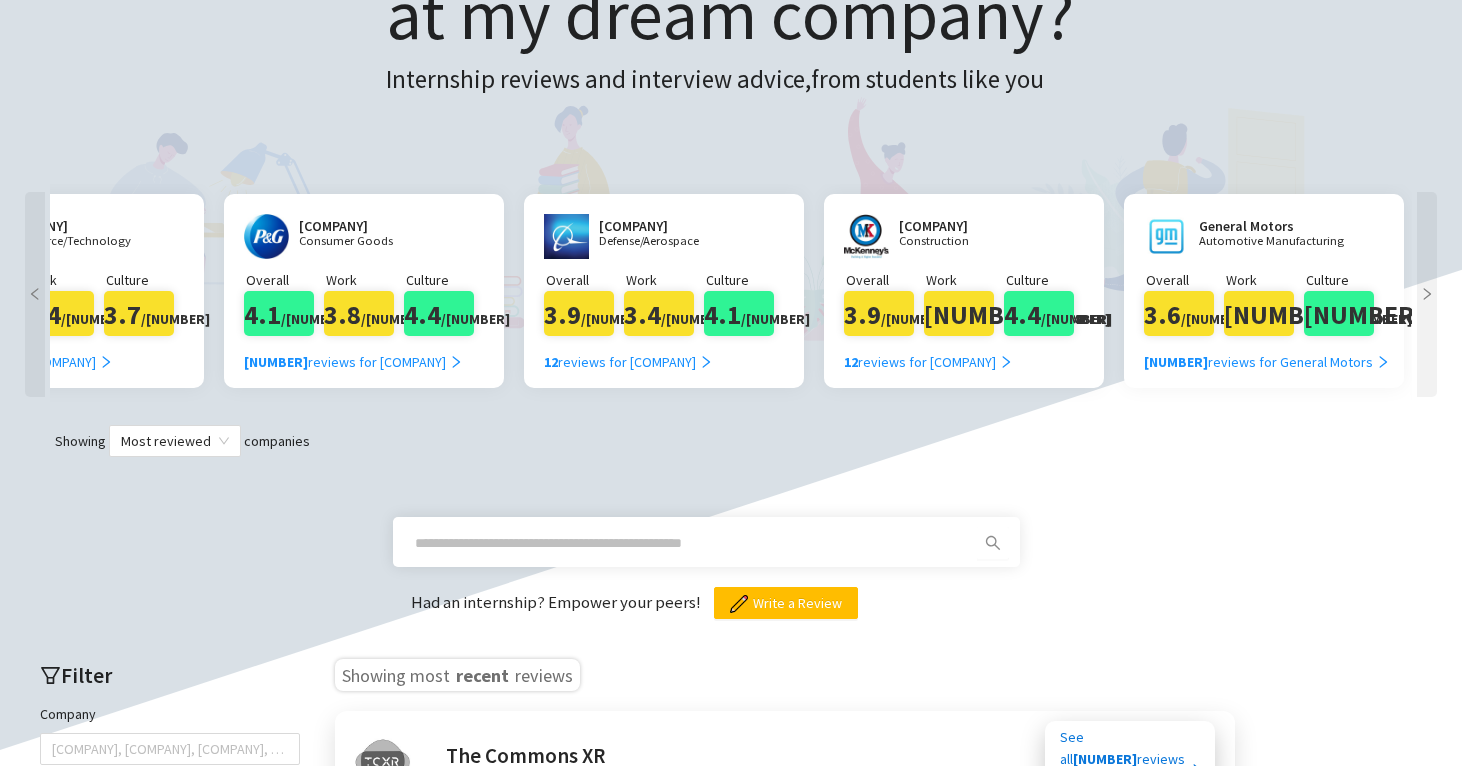 scroll, scrollTop: 0, scrollLeft: 2400, axis: horizontal 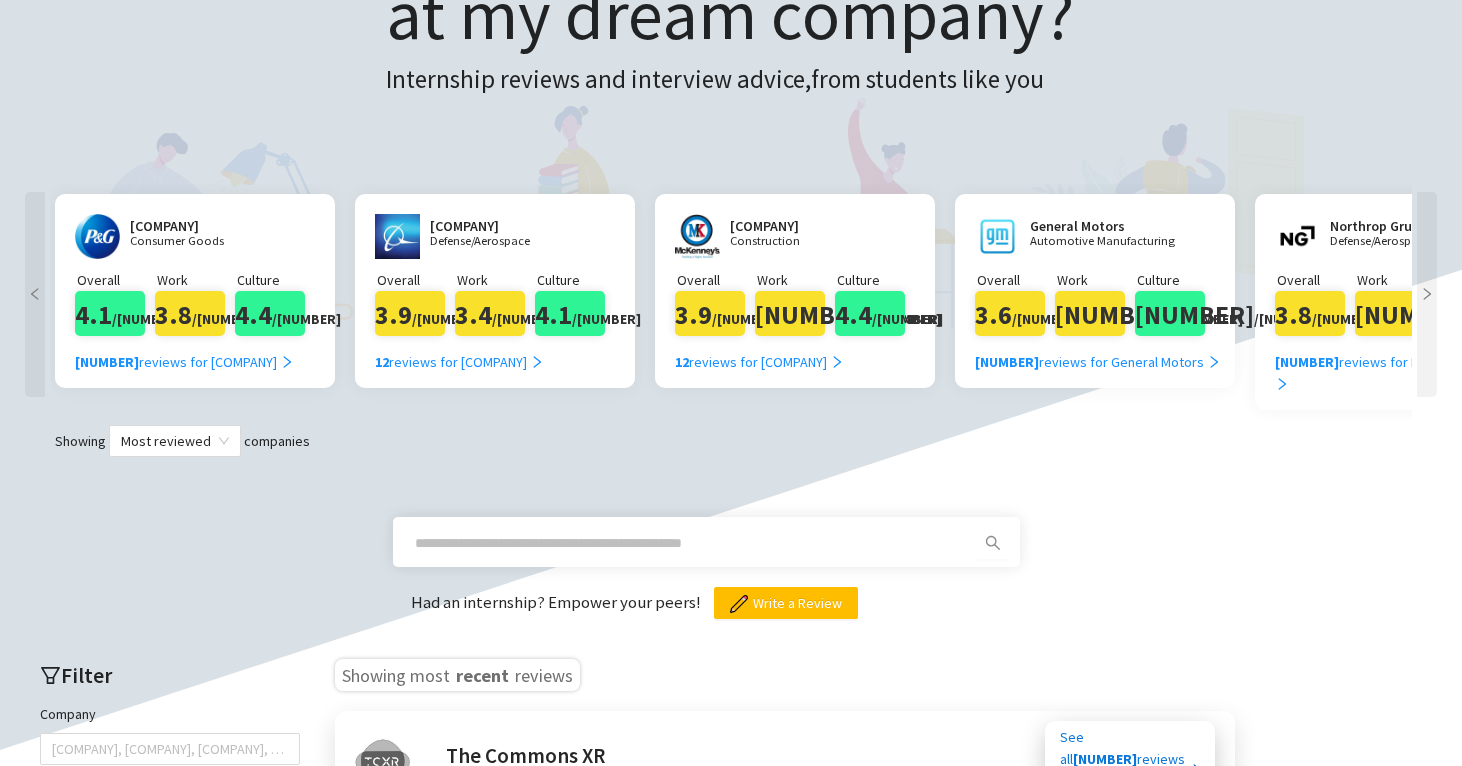 click 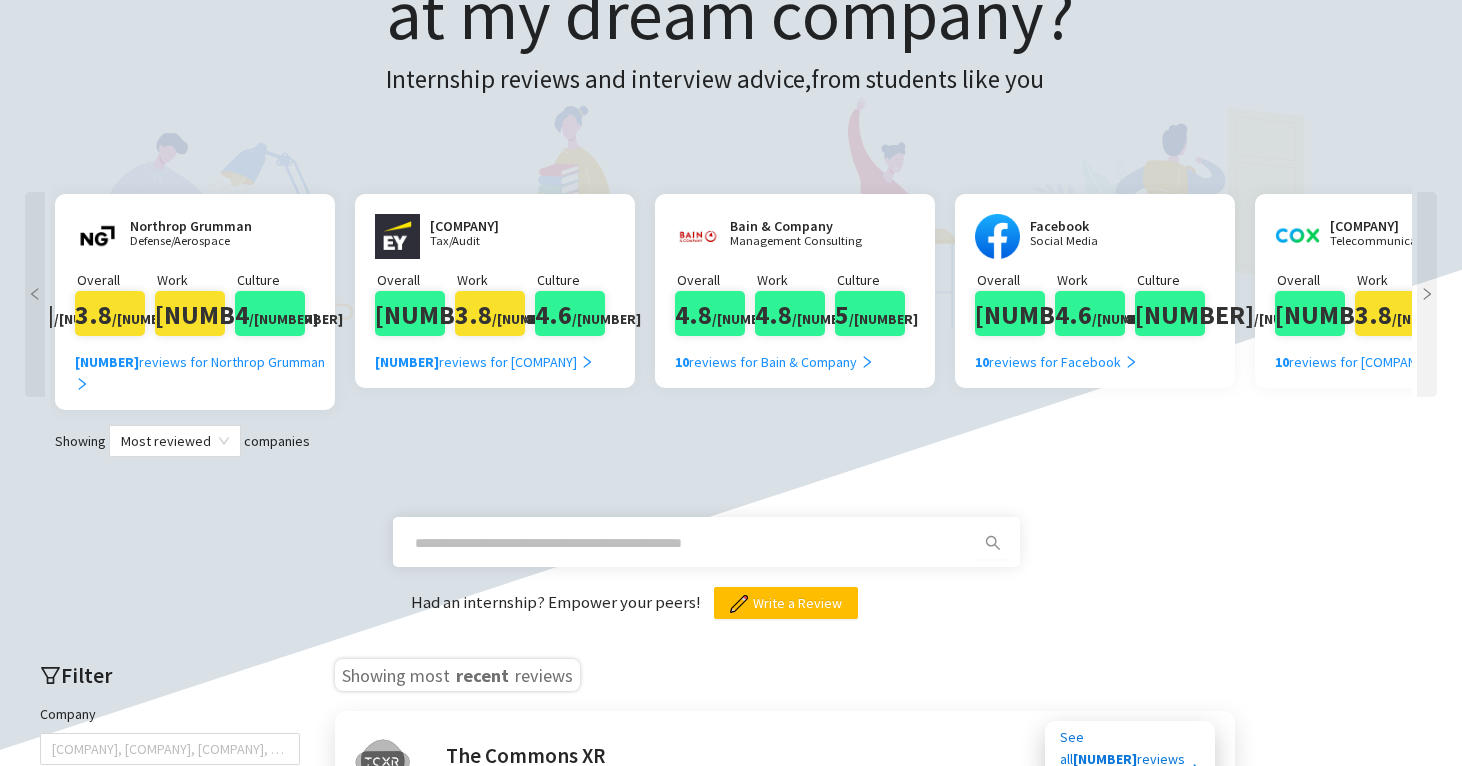 click 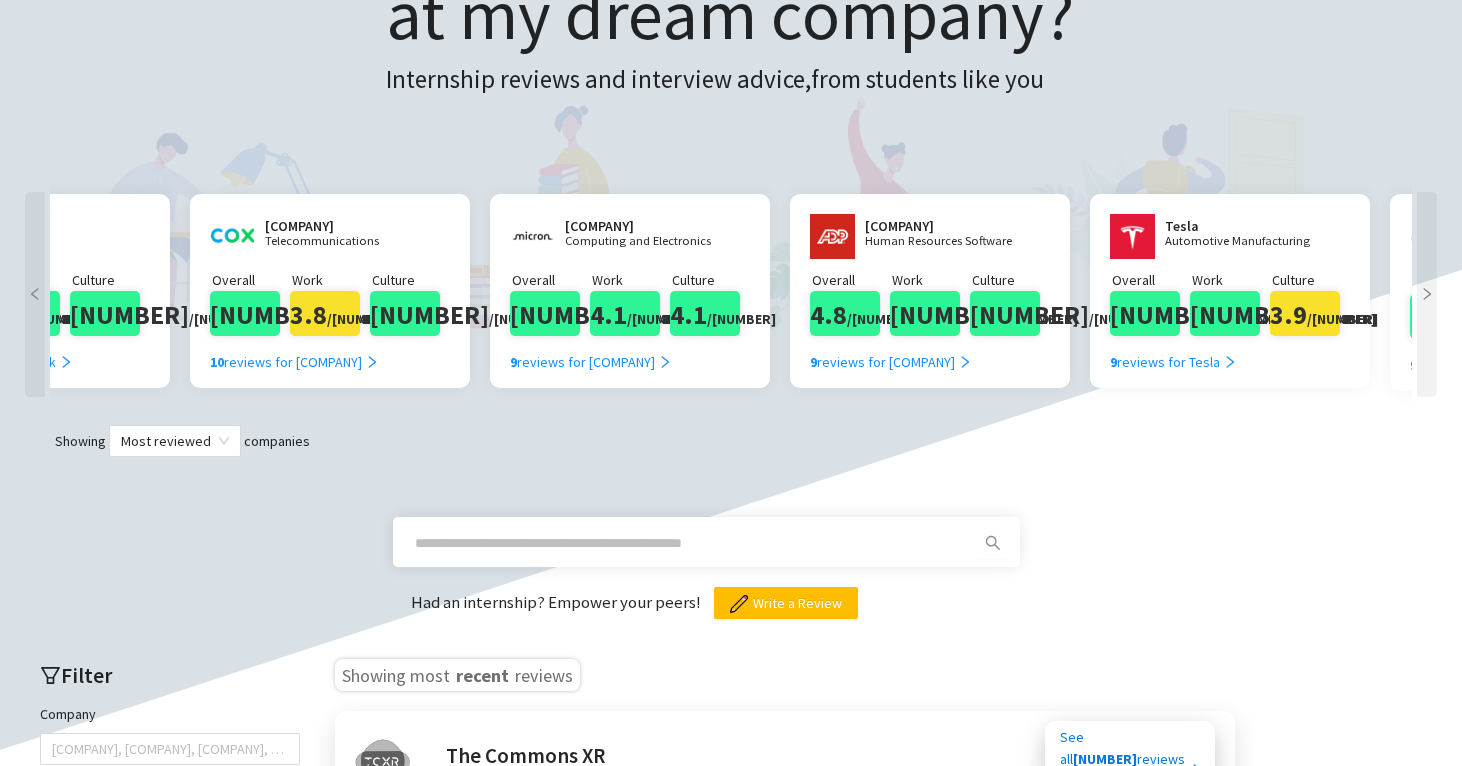 scroll, scrollTop: 0, scrollLeft: 4800, axis: horizontal 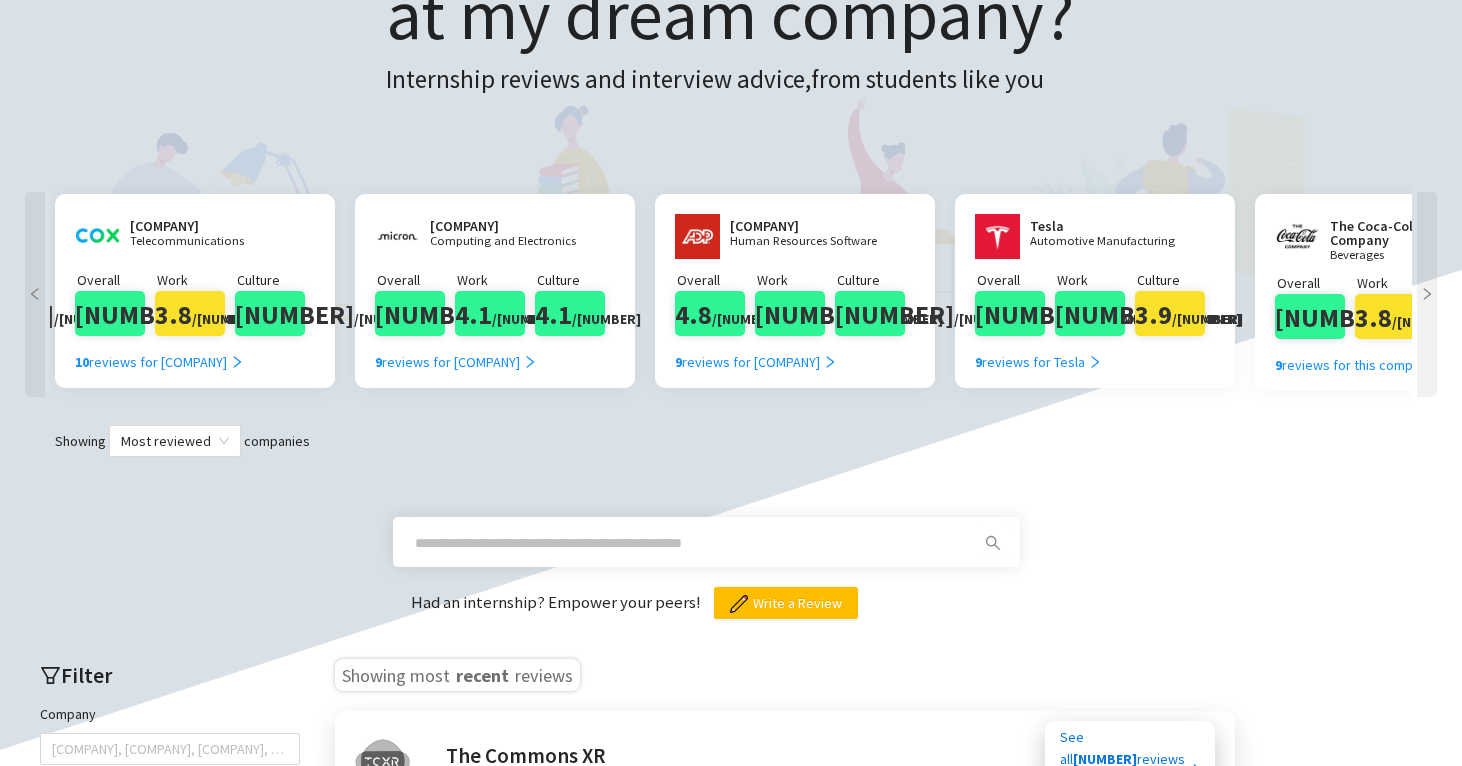 click 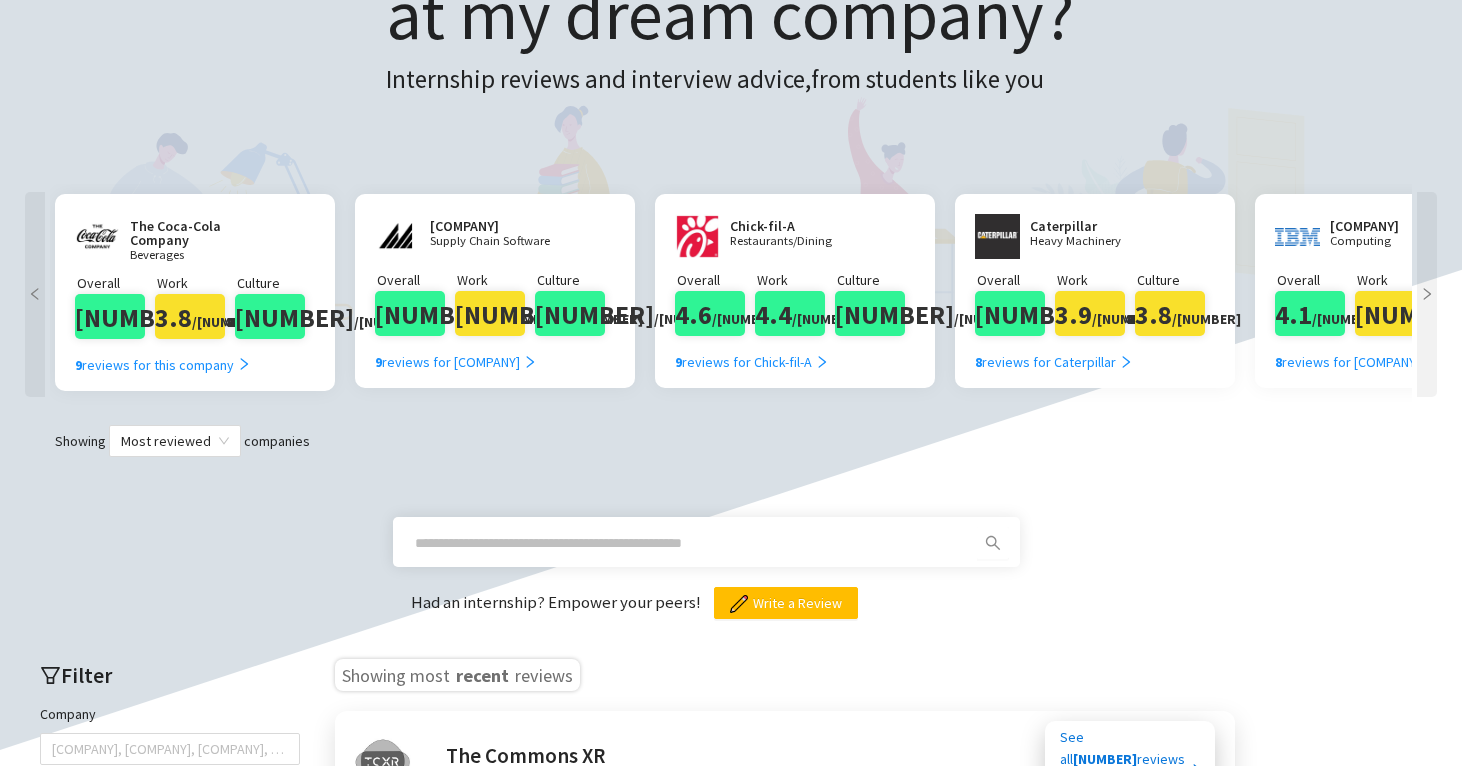 click on "Had an internship? Empower your peers!   Write a Review" at bounding box center [731, 538] 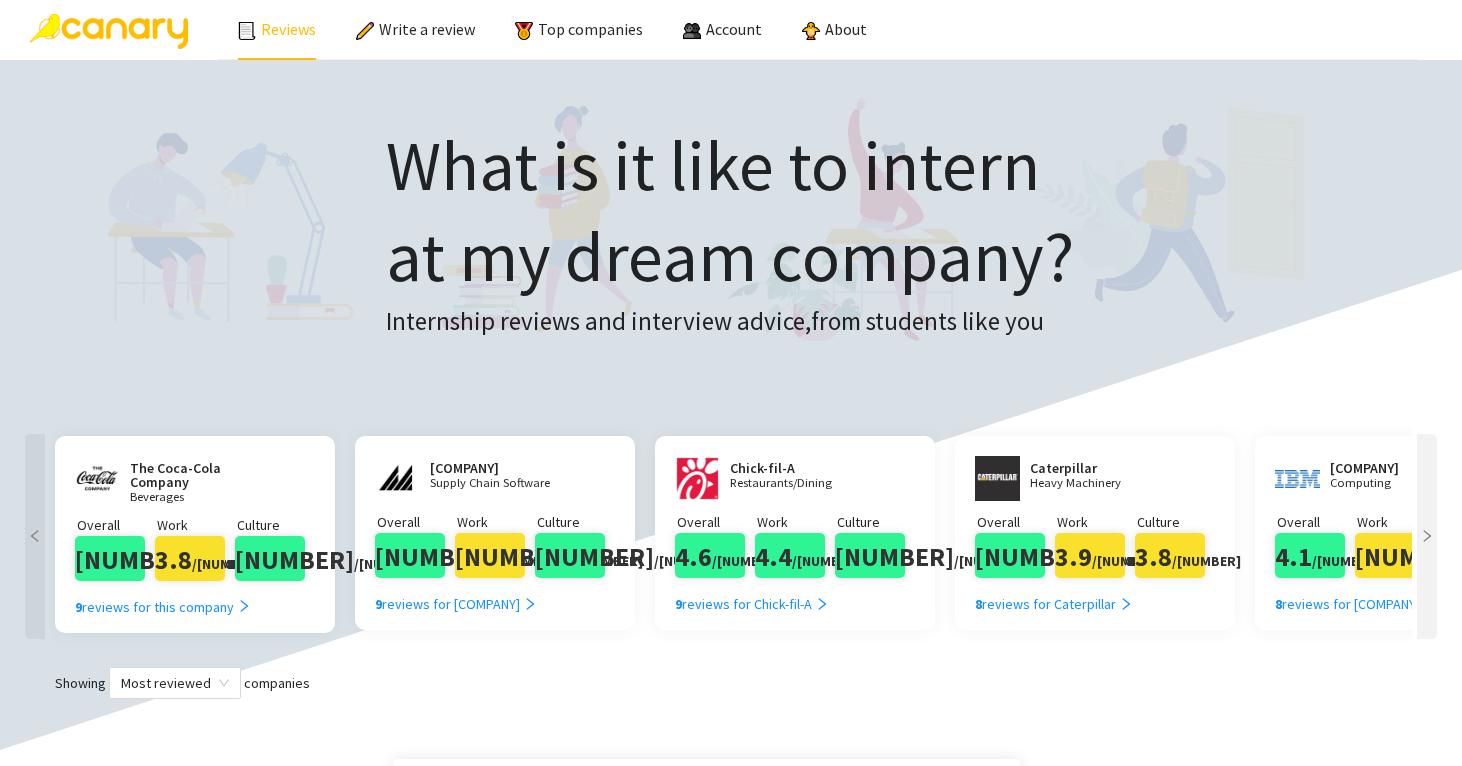 scroll, scrollTop: 0, scrollLeft: 0, axis: both 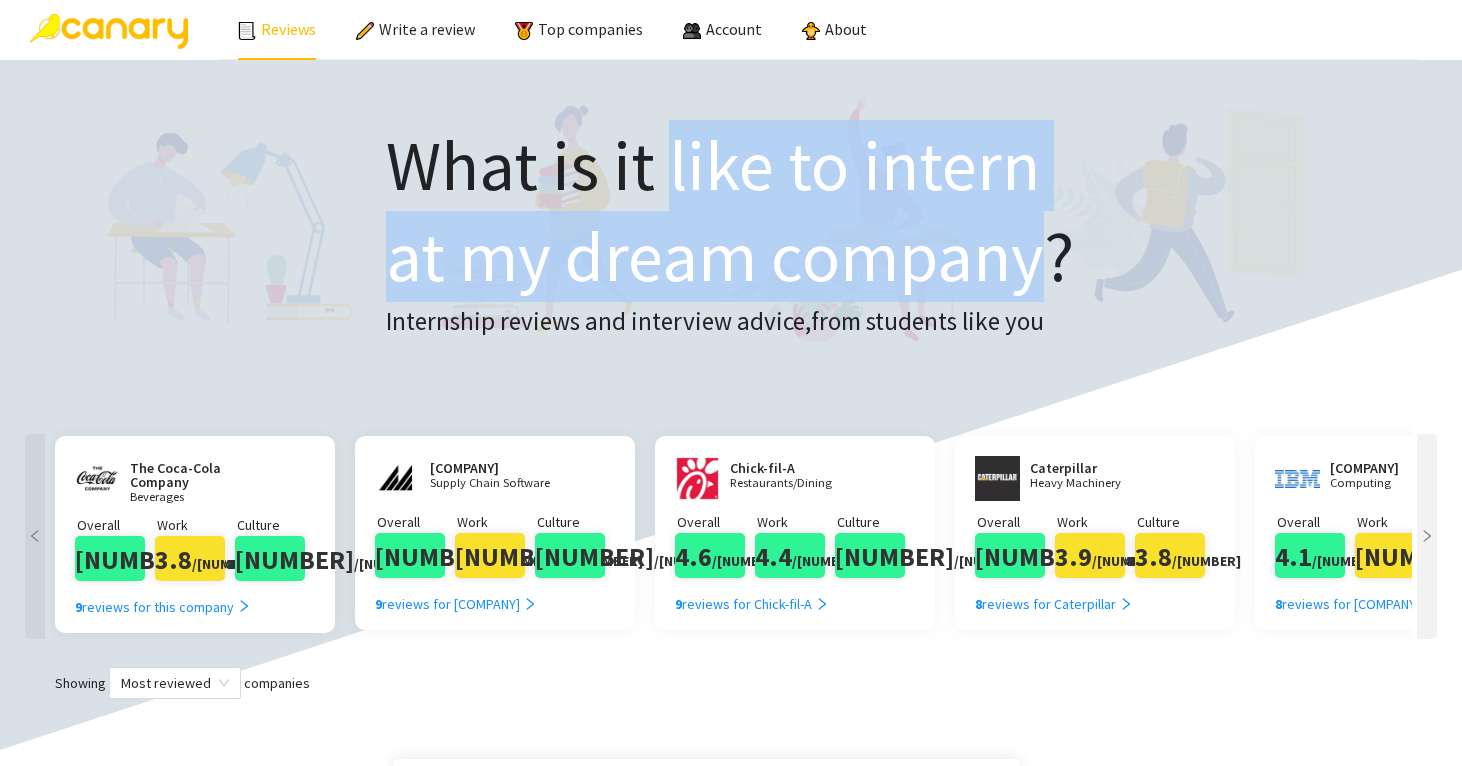 drag, startPoint x: 709, startPoint y: 206, endPoint x: 803, endPoint y: 237, distance: 98.9798 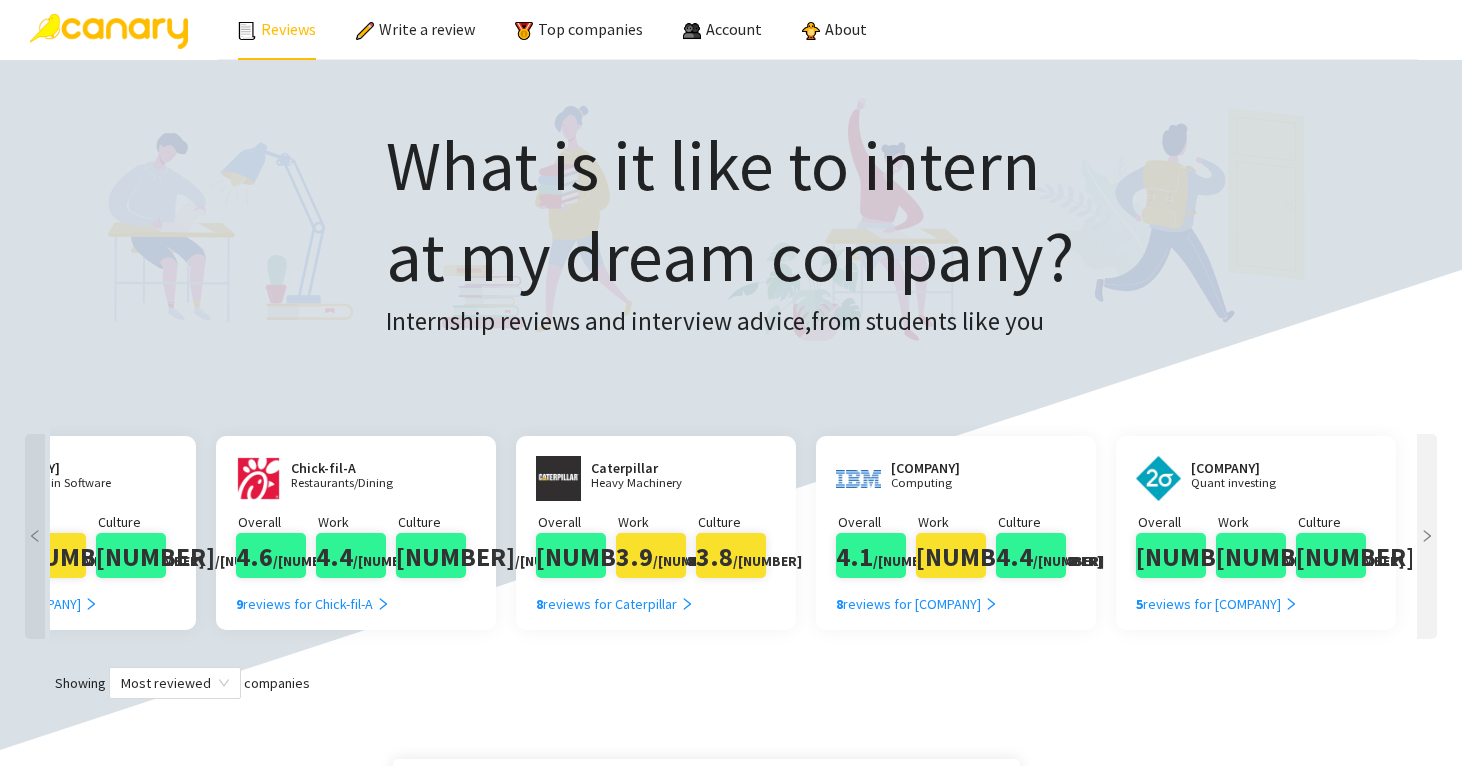 scroll, scrollTop: 0, scrollLeft: 6438, axis: horizontal 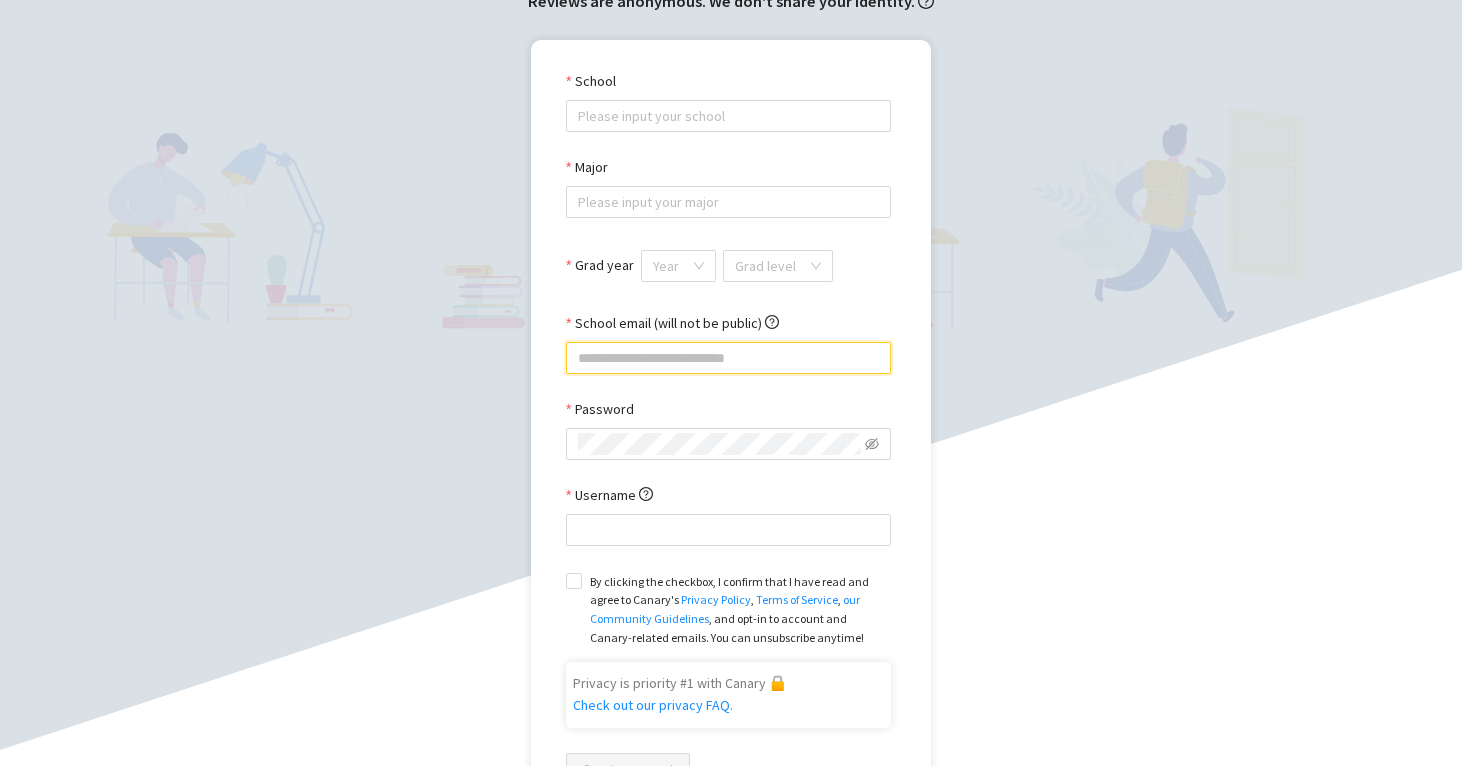 click on "School email (will not be public)" at bounding box center [728, 358] 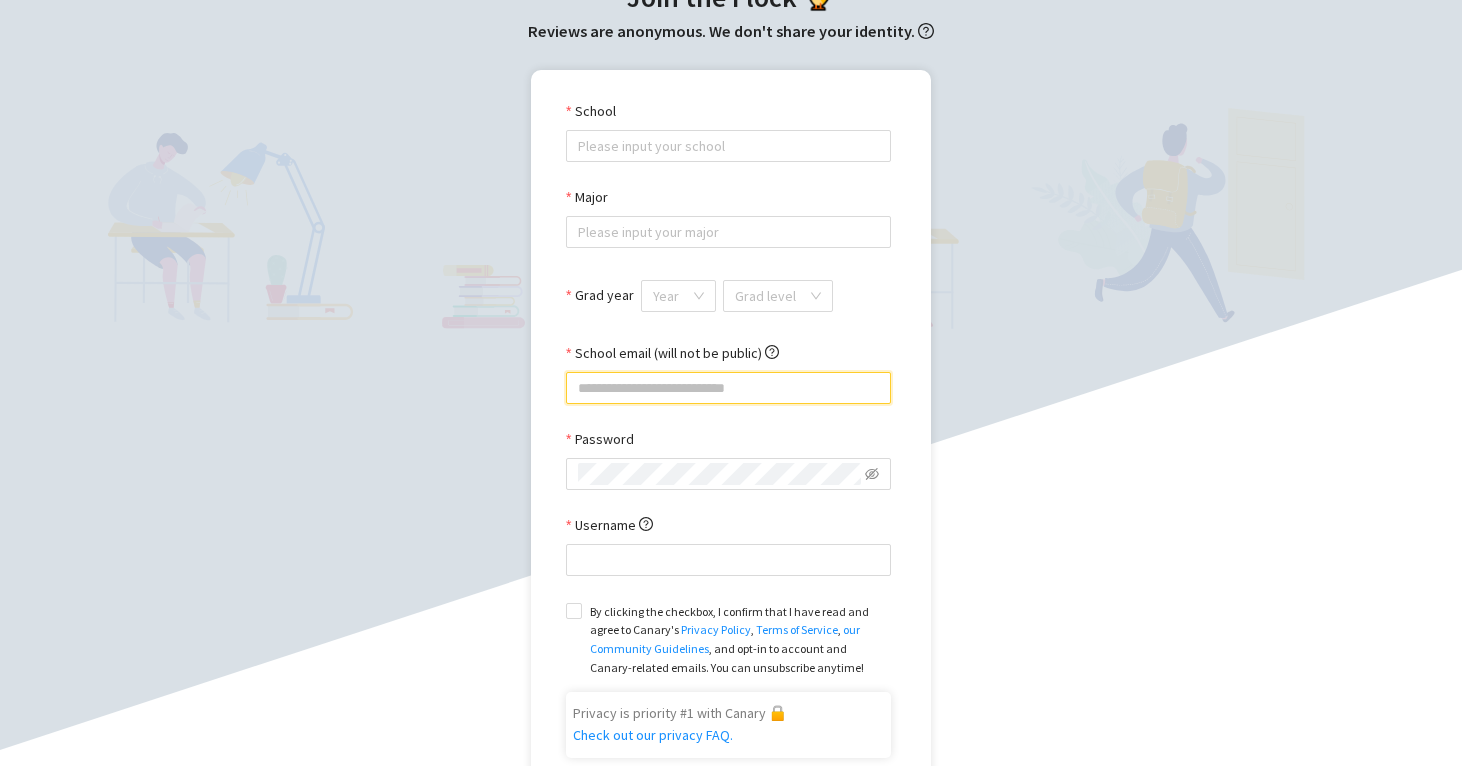 scroll, scrollTop: 123, scrollLeft: 0, axis: vertical 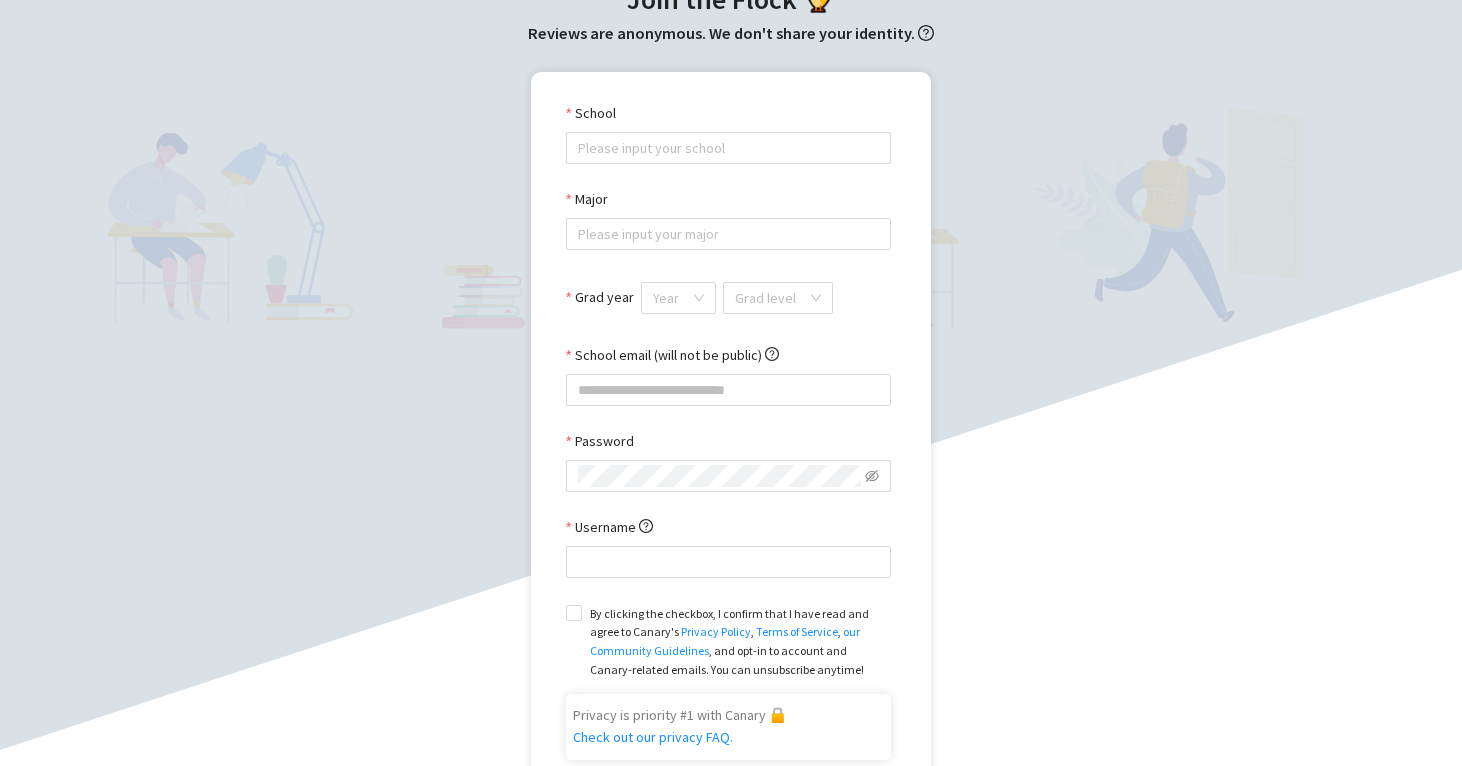drag, startPoint x: 848, startPoint y: 353, endPoint x: 872, endPoint y: 306, distance: 52.773098 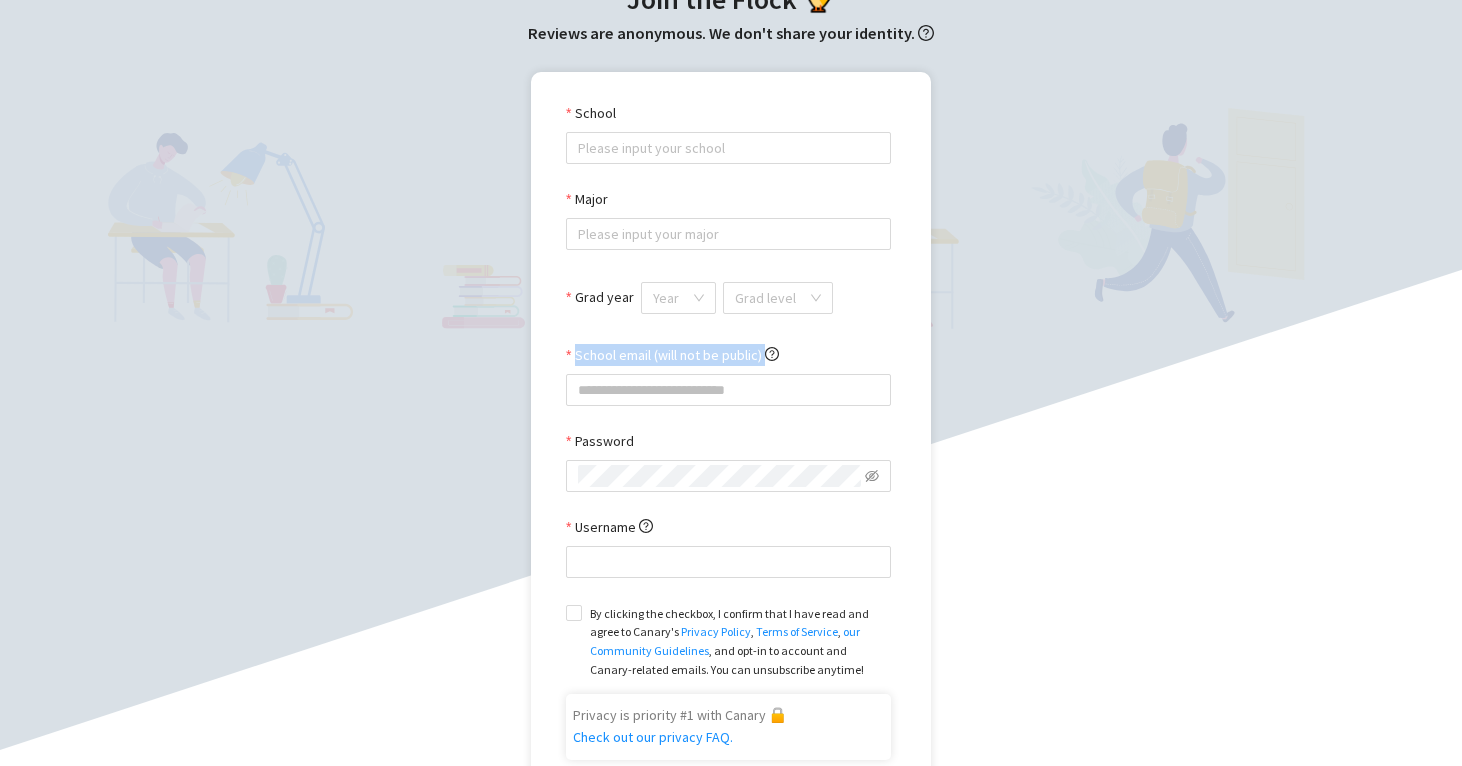 click on "School Please input your school Major Please input your major Grad year Year Grad level School email (will not be public)   Password Username   By clicking the checkbox, I confirm that I have read and agree to Canary's   Privacy Policy ,   Terms of Service ,   our Community Guidelines , and opt-in to account and Canary-related emails. You can unsubscribe anytime!  Privacy is priority #1 with Canary   🔒   Check out our privacy FAQ.  Create account  Already have an account?   Log In here!" at bounding box center [731, 480] 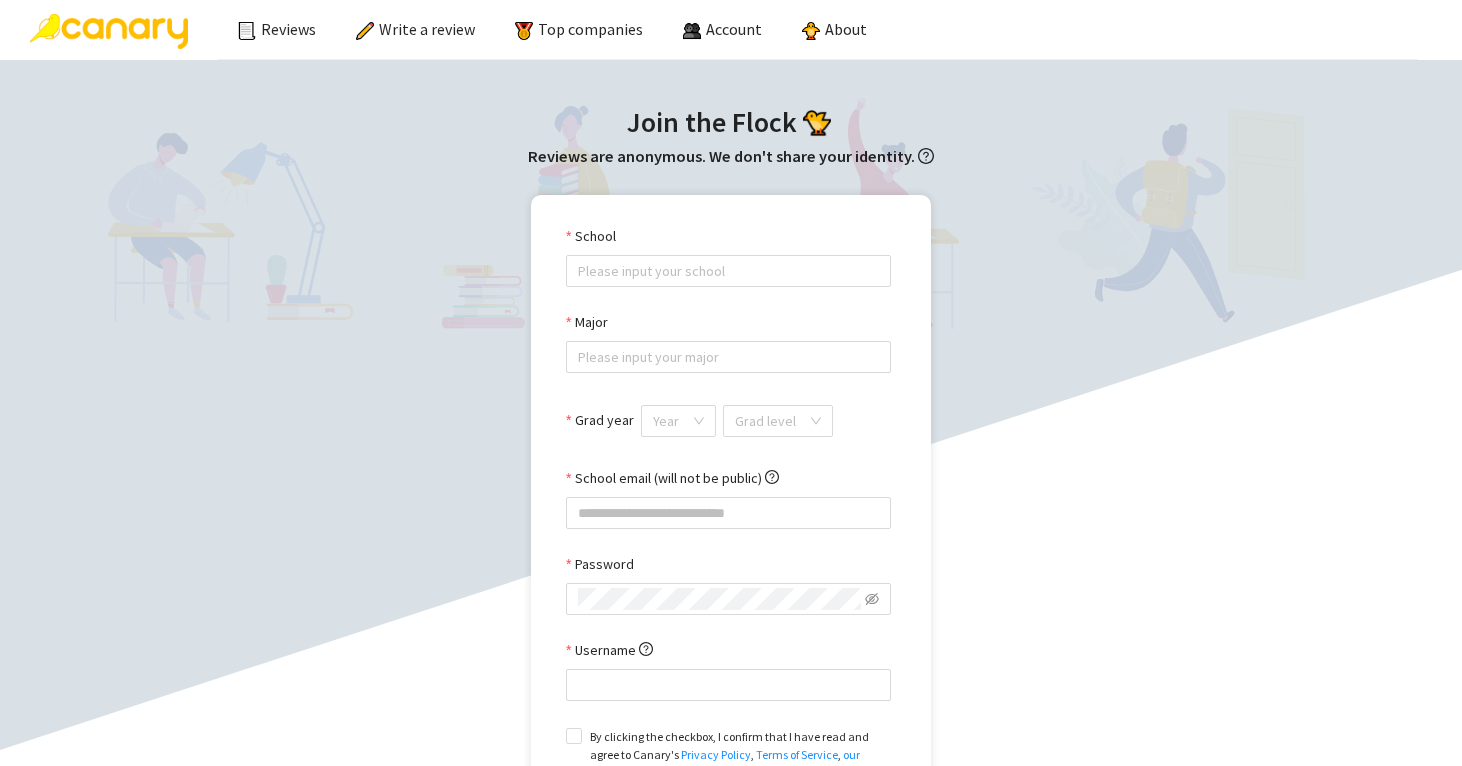scroll, scrollTop: 0, scrollLeft: 0, axis: both 